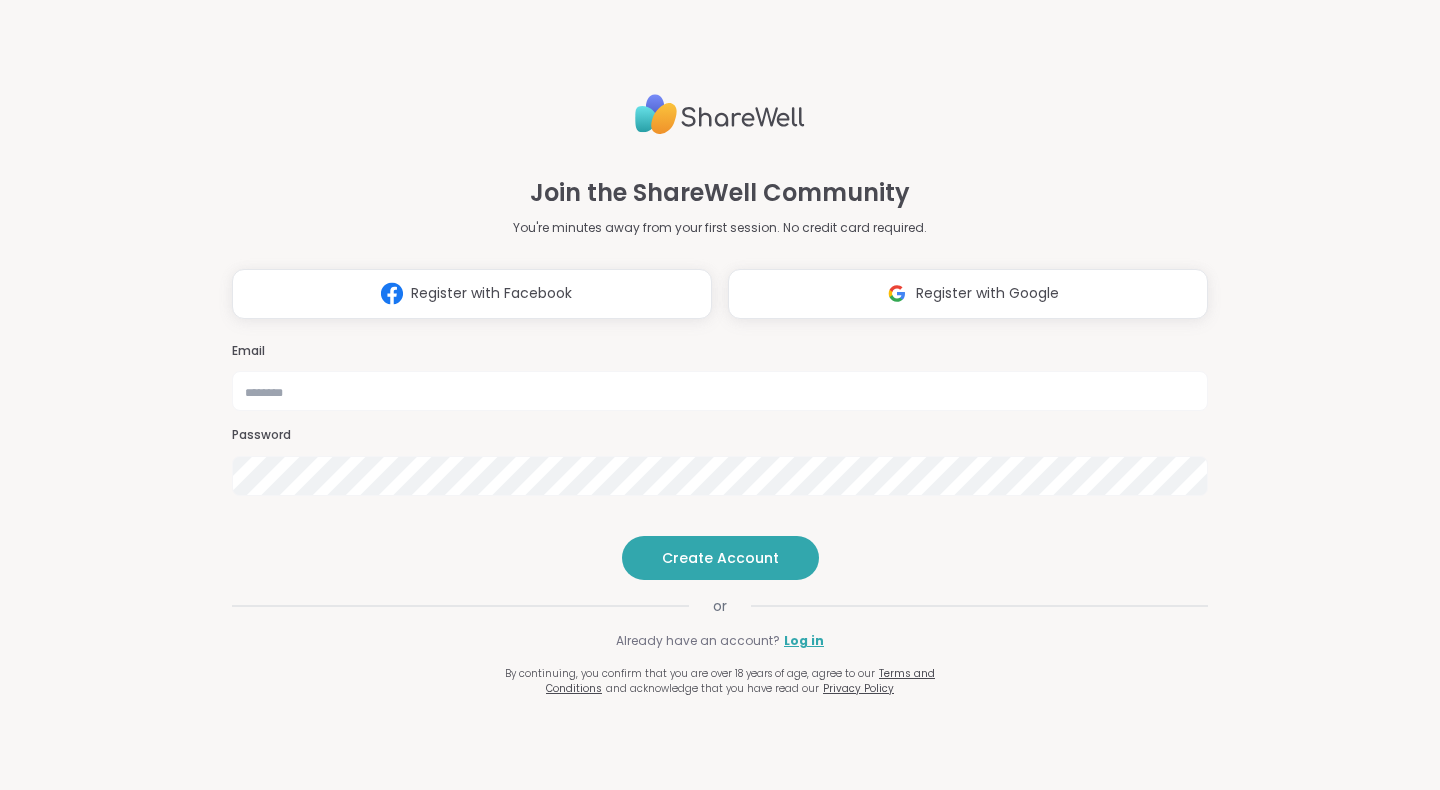 scroll, scrollTop: 0, scrollLeft: 0, axis: both 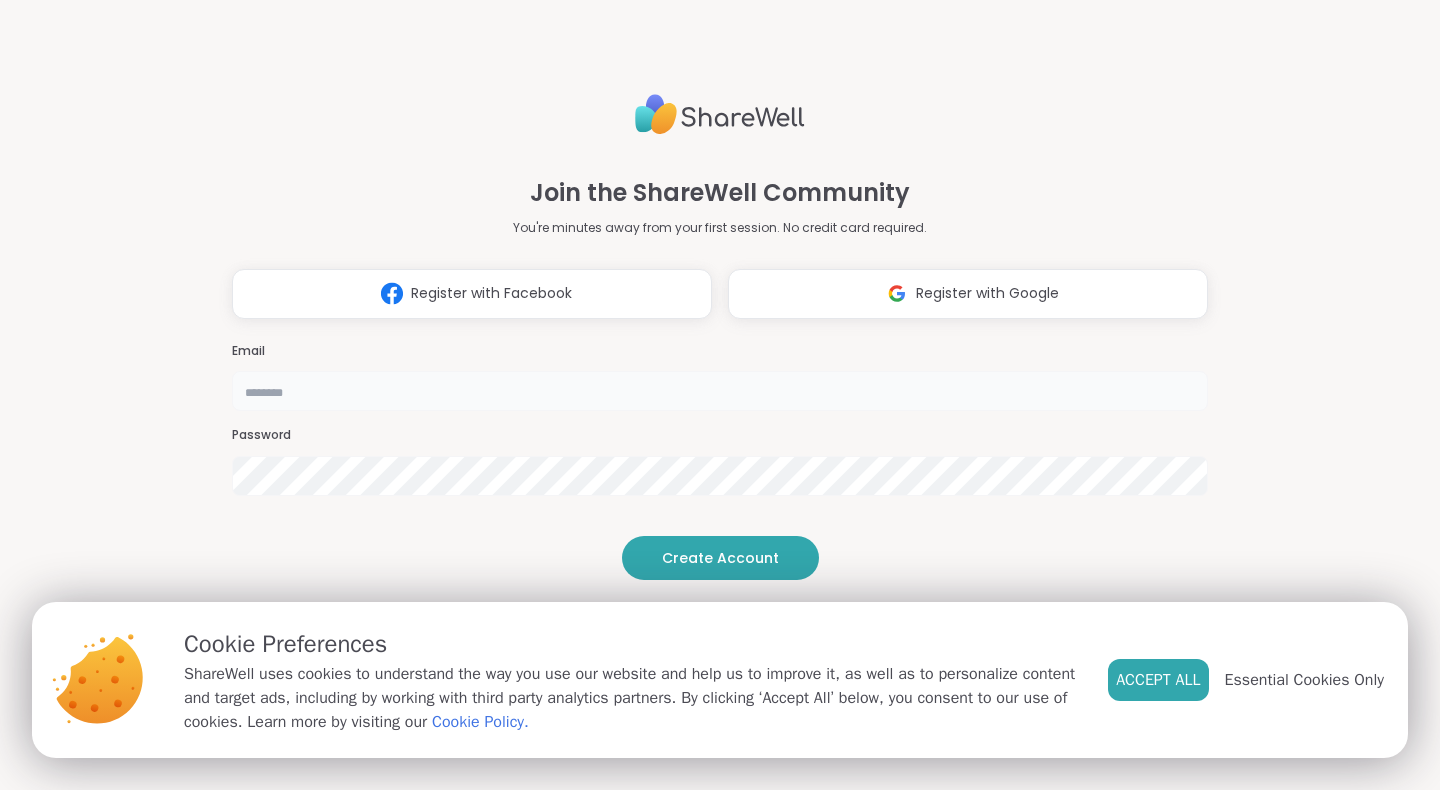 click at bounding box center [720, 391] 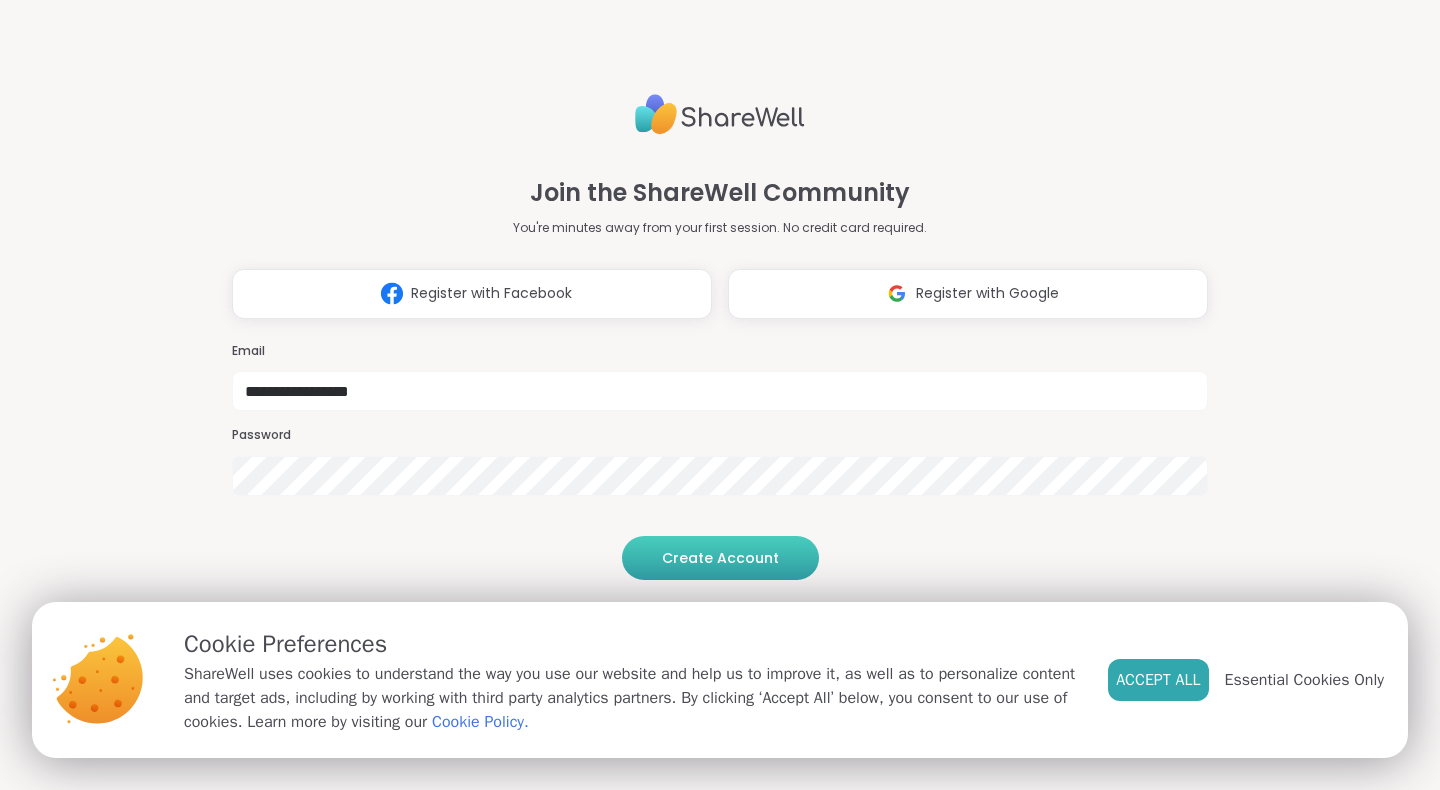 click on "Create Account" at bounding box center [720, 558] 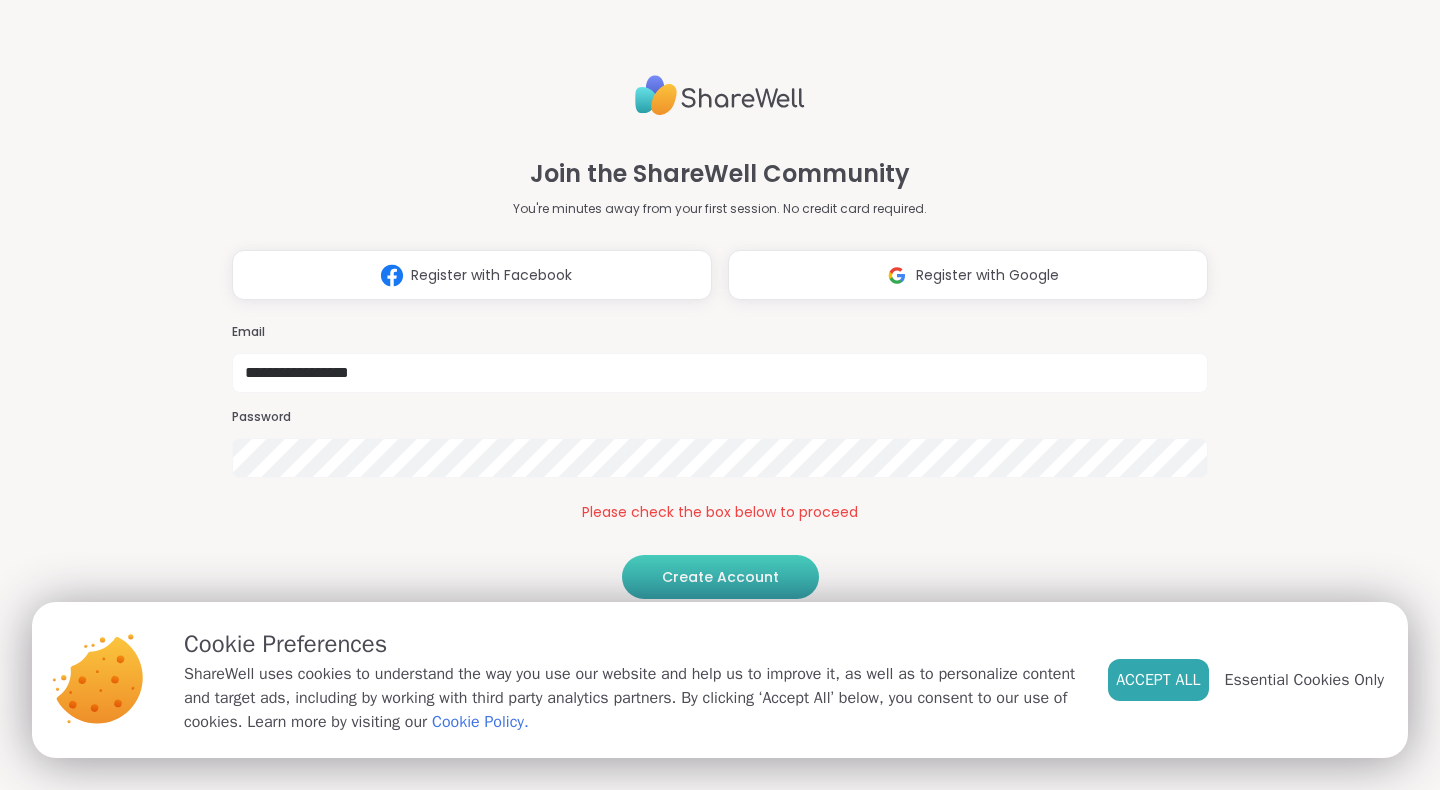 click on "Create Account" at bounding box center [720, 577] 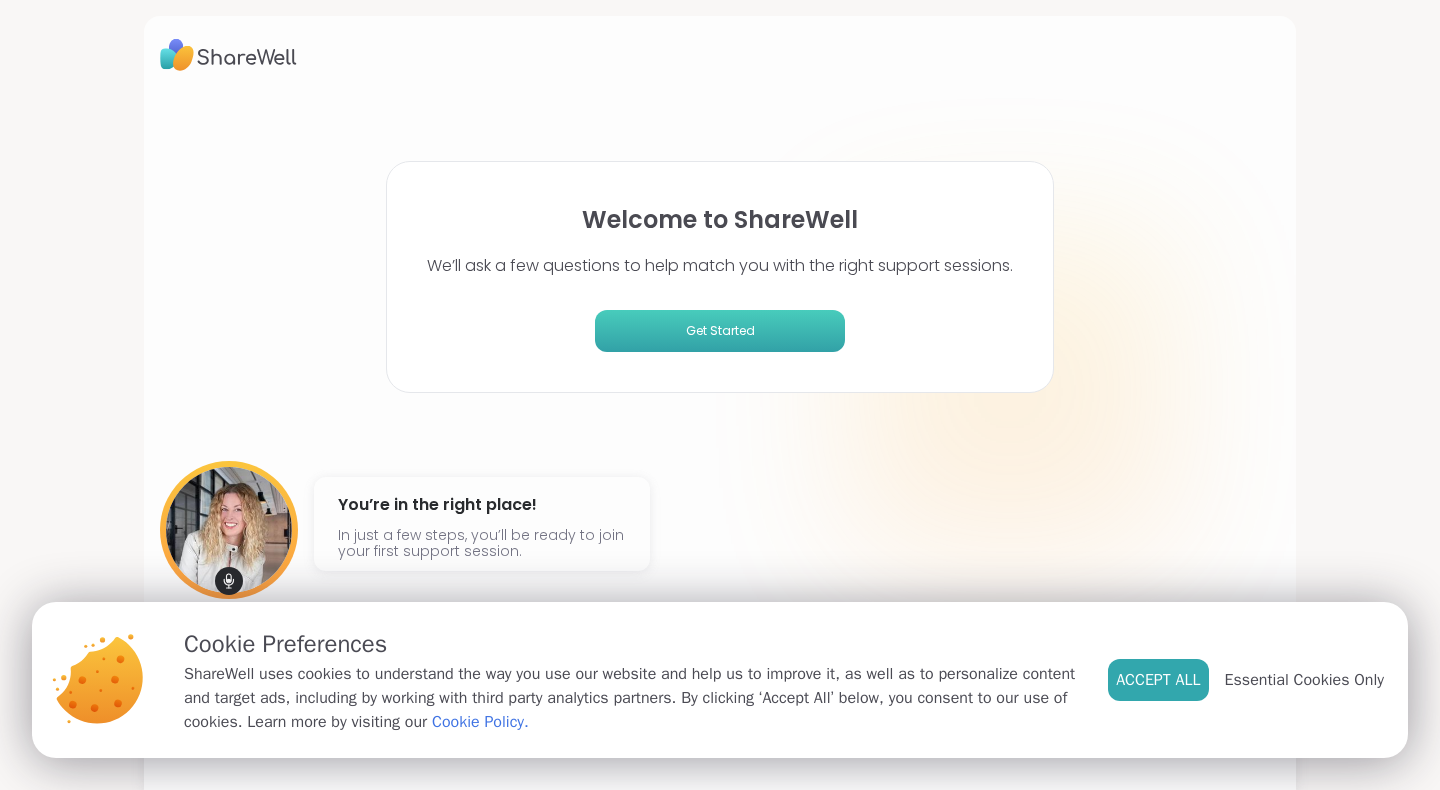 click on "Get Started" at bounding box center [720, 331] 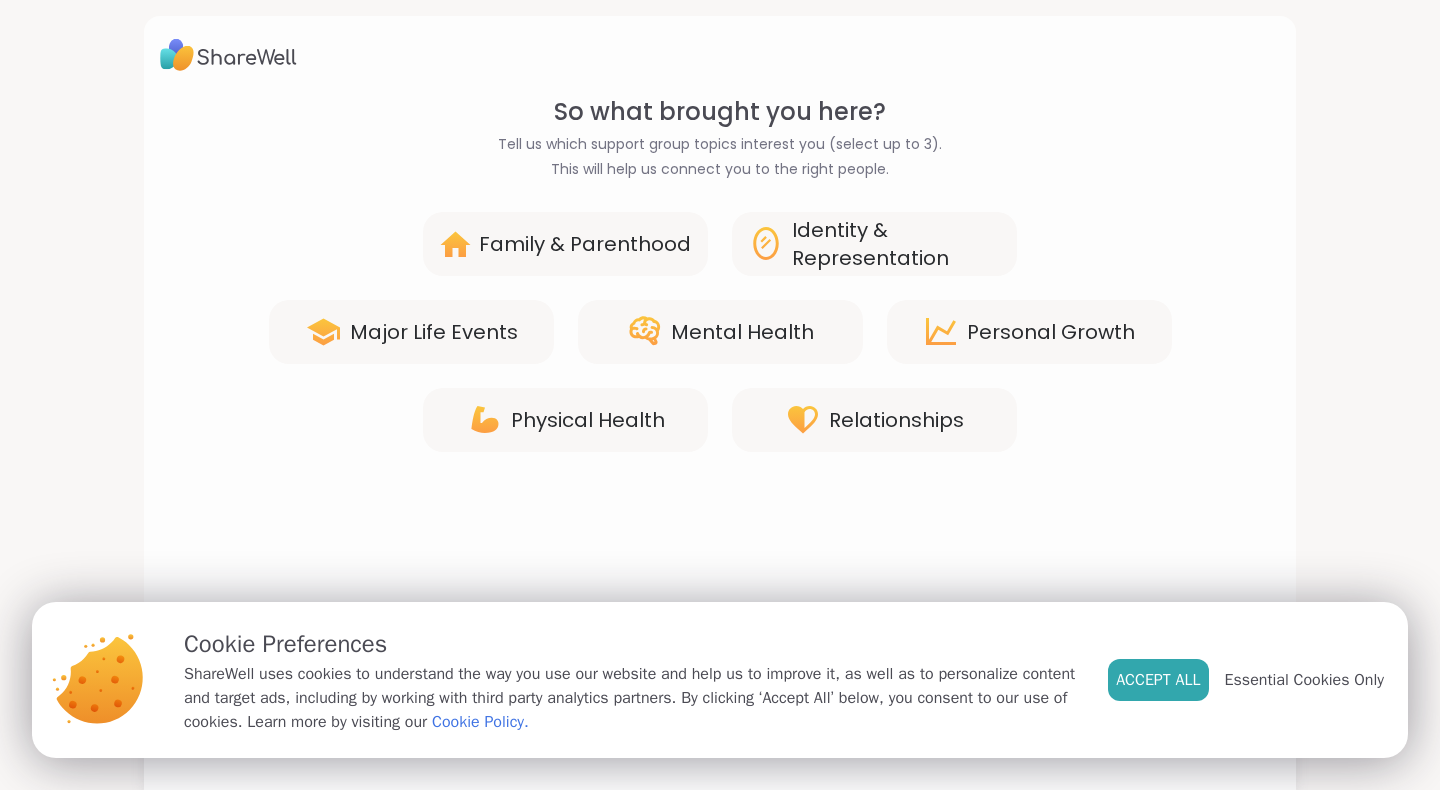 click on "Personal Growth" at bounding box center (1051, 332) 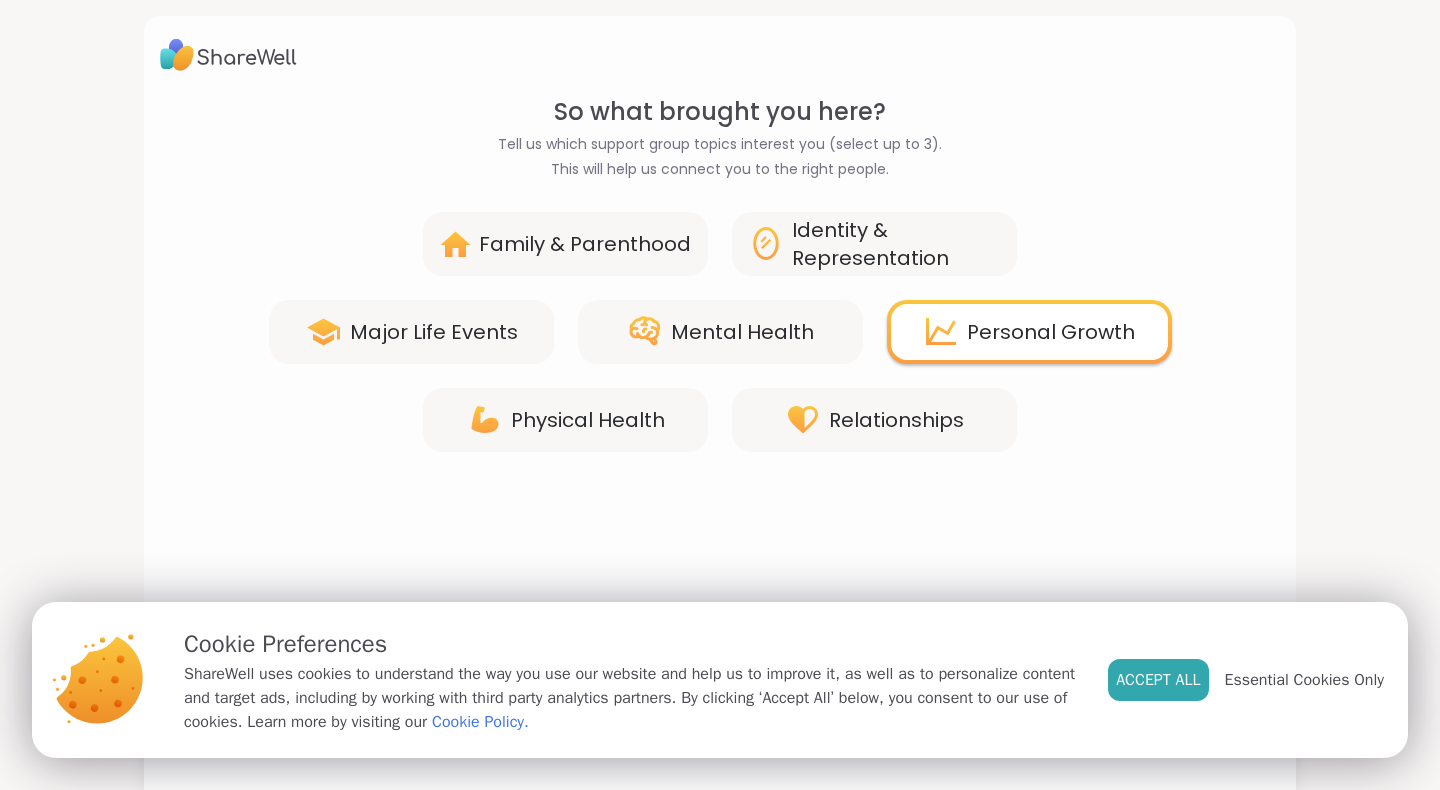 click on "Relationships" at bounding box center (896, 420) 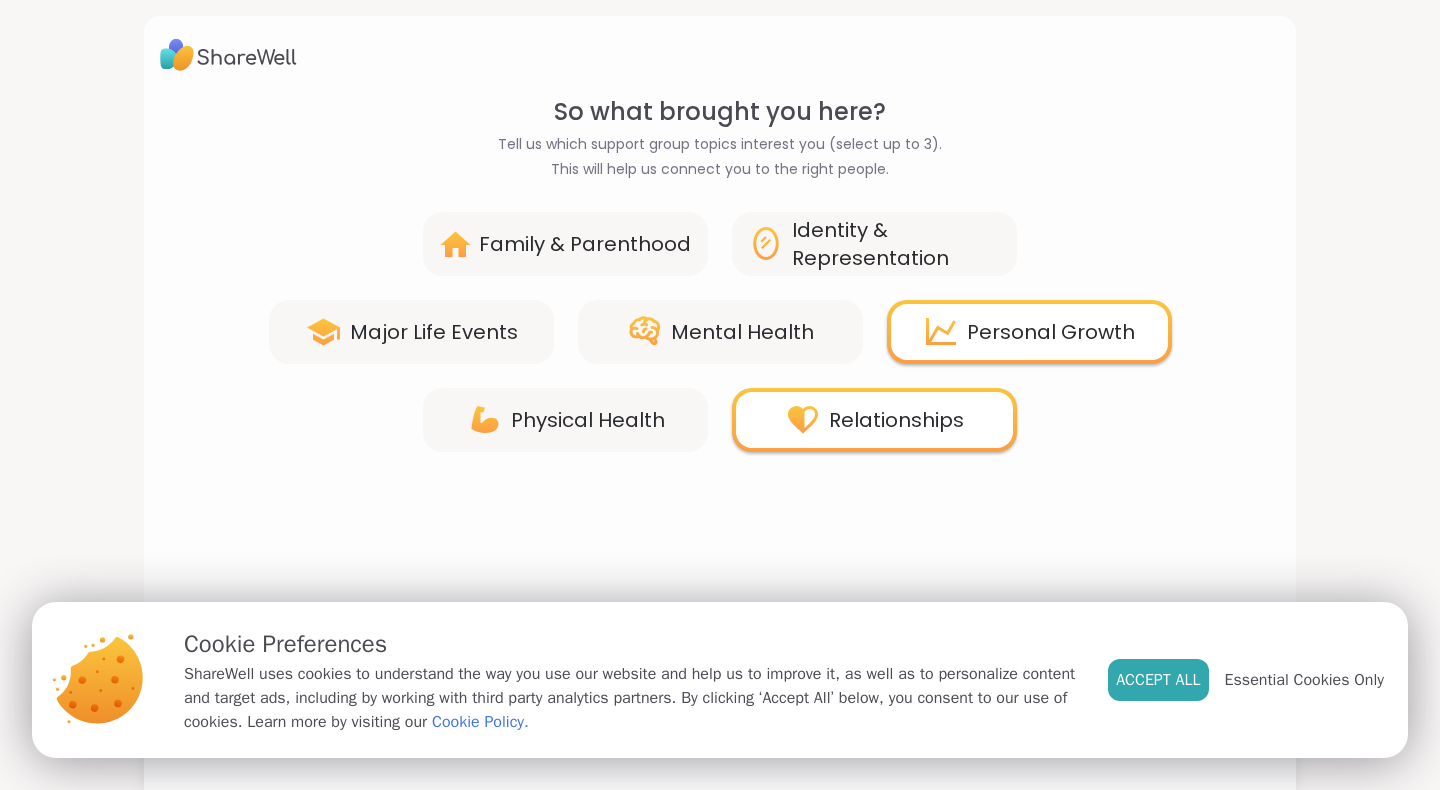 click on "Personal Growth" at bounding box center (1029, 332) 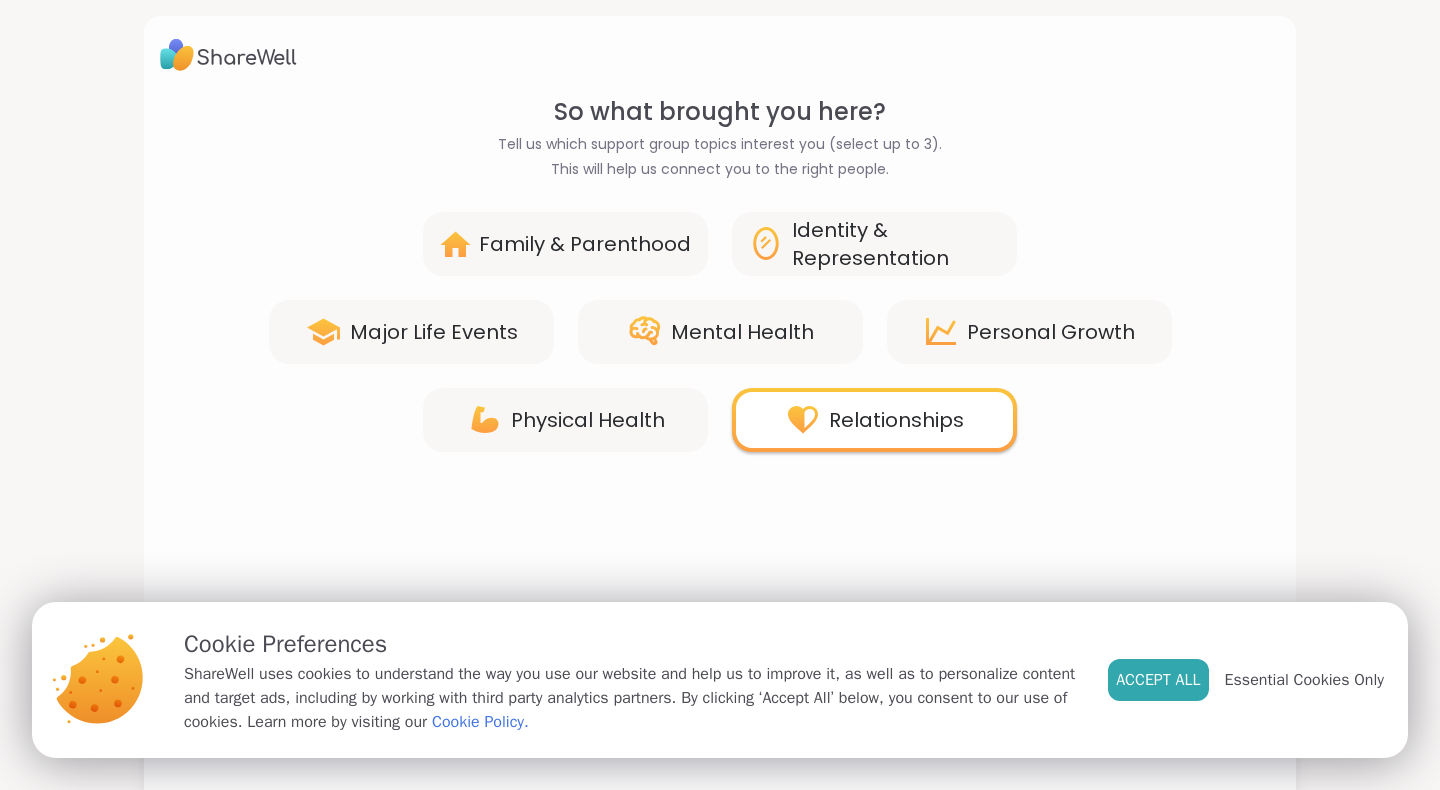 click on "Personal Growth" at bounding box center [1051, 332] 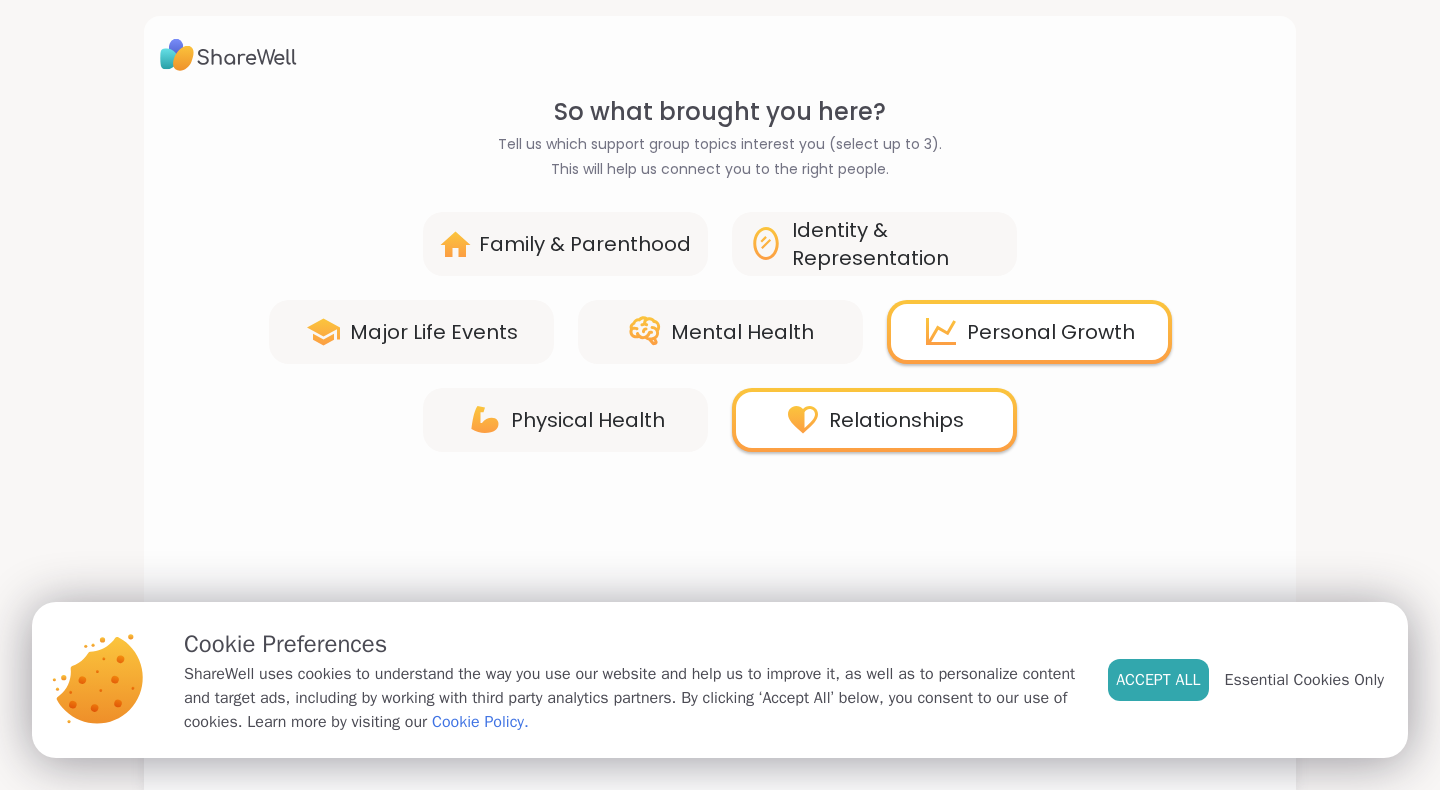 click on "Mental Health" at bounding box center [720, 332] 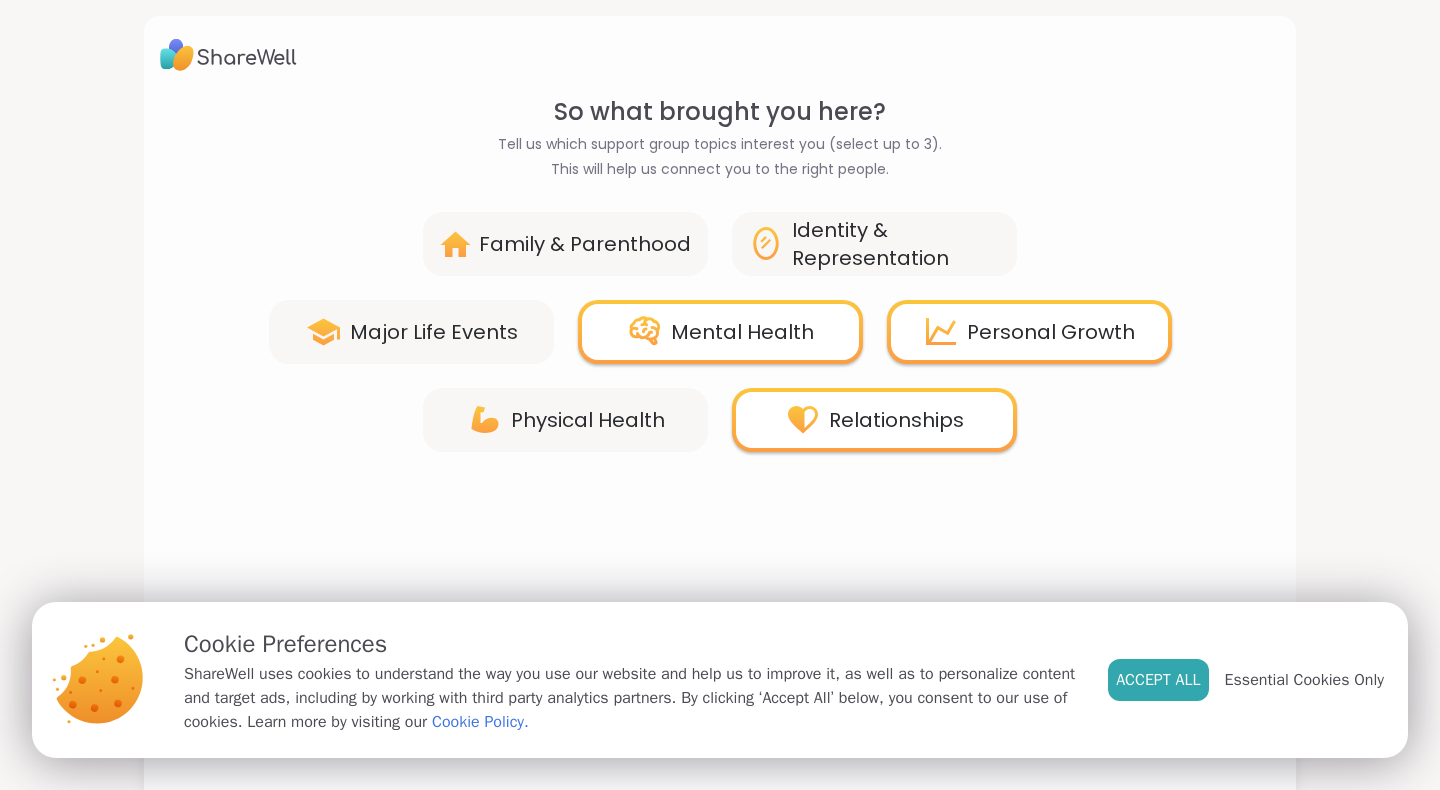 click on "So what brought you here? Tell us which support group topics interest you (select up to 3). This will help us connect you to the right people. Family & Parenthood Identity & Representation Major Life Events Mental Health Personal Growth Physical Health Relationships" at bounding box center [720, 370] 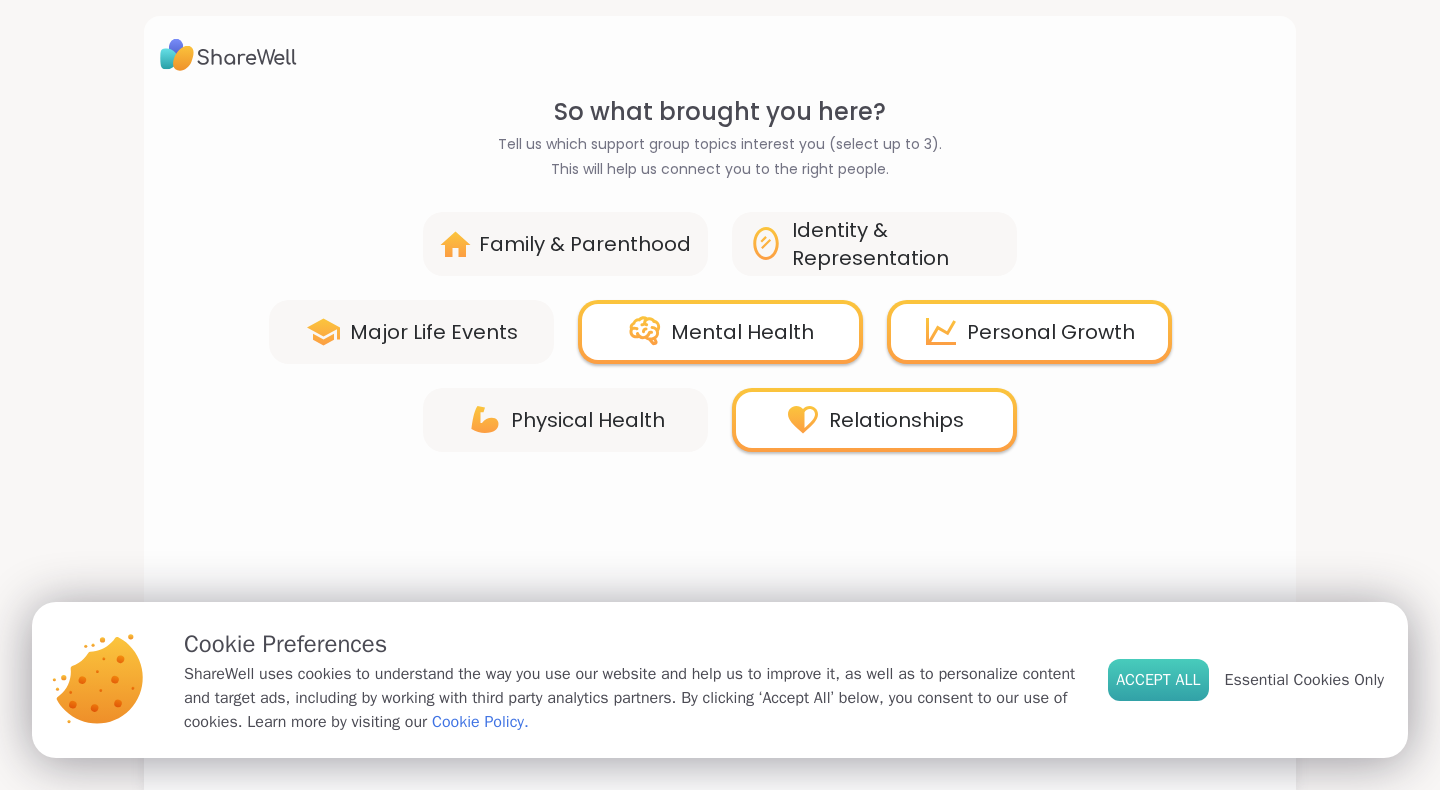 click on "Accept All" at bounding box center [1158, 680] 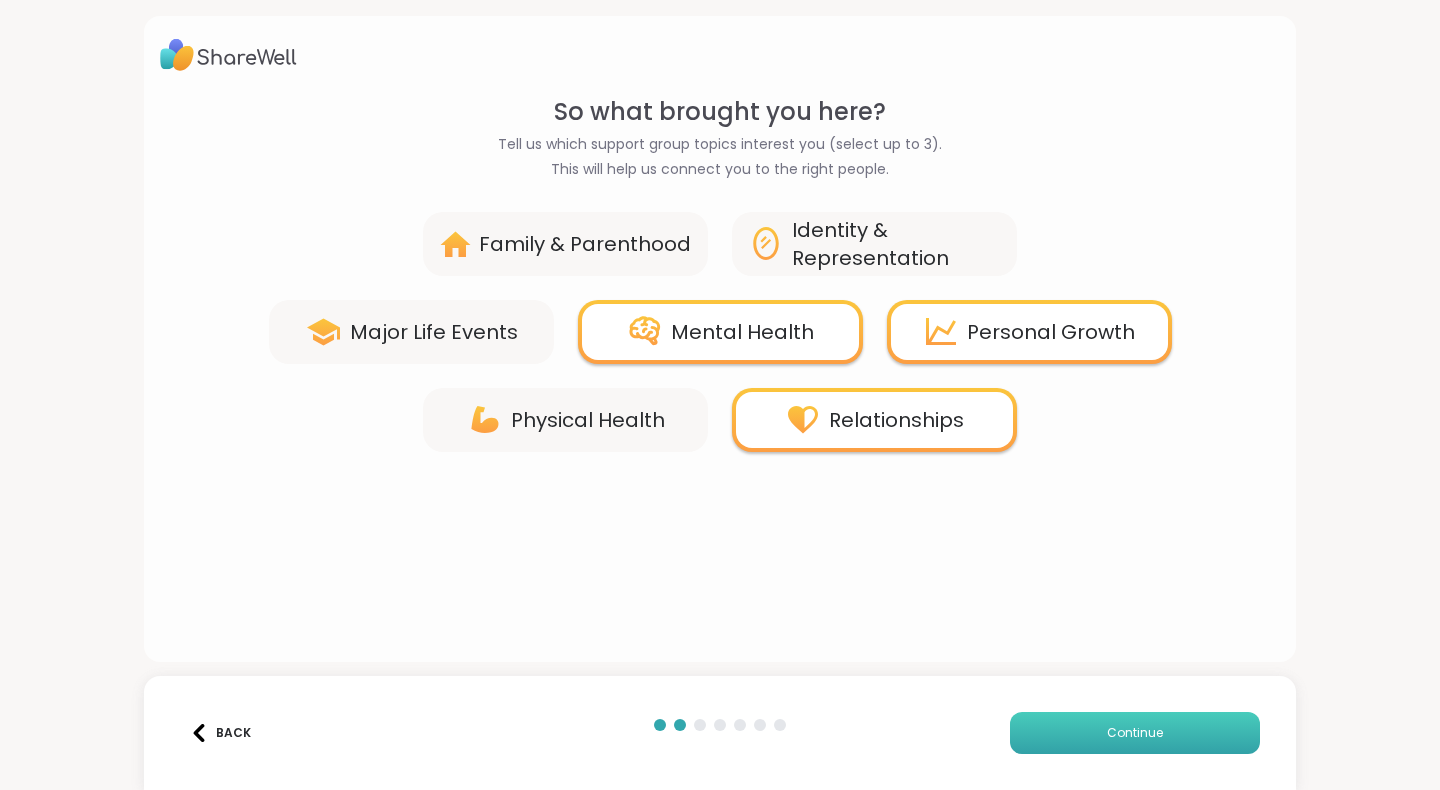 click on "Continue" at bounding box center [1135, 733] 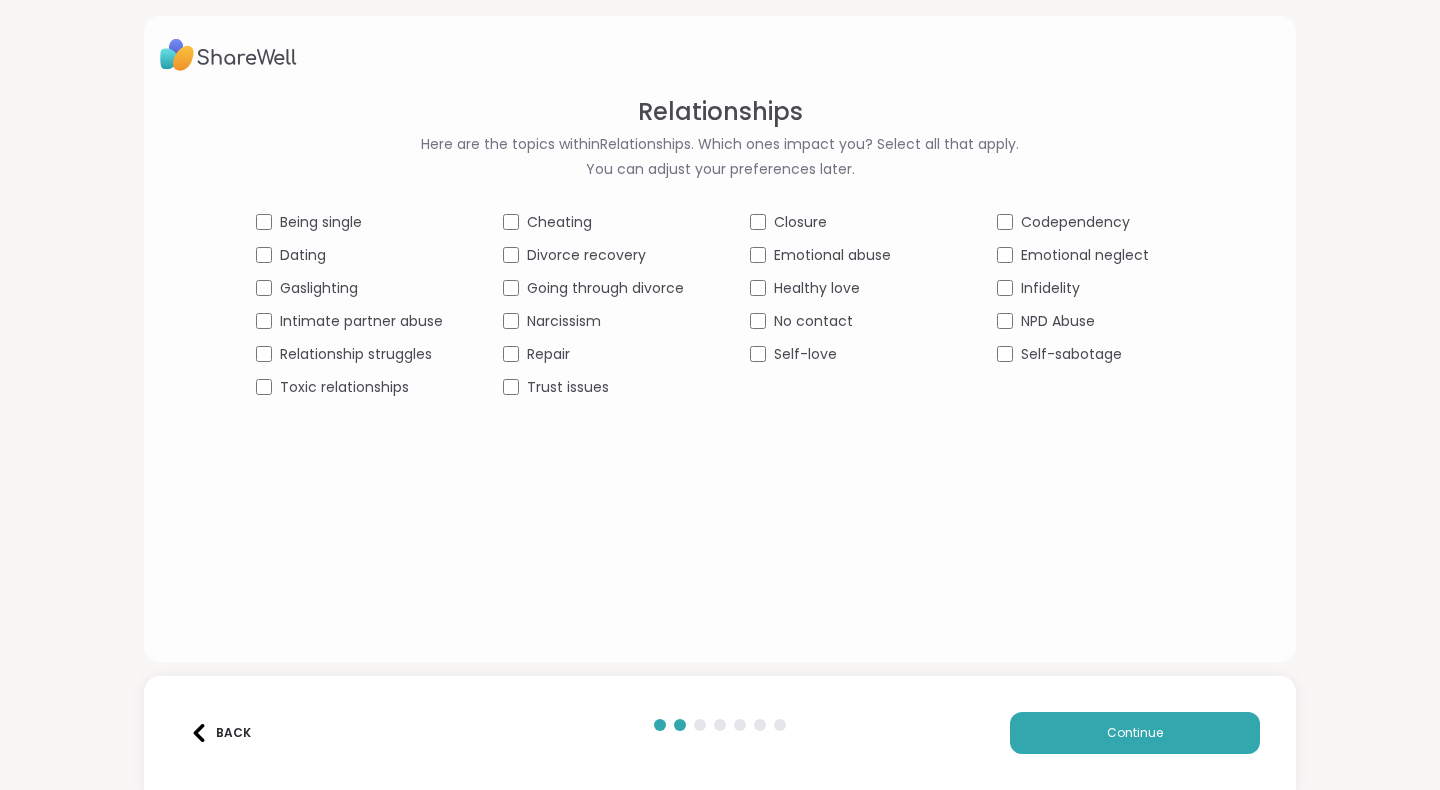 click on "Being single" at bounding box center [349, 222] 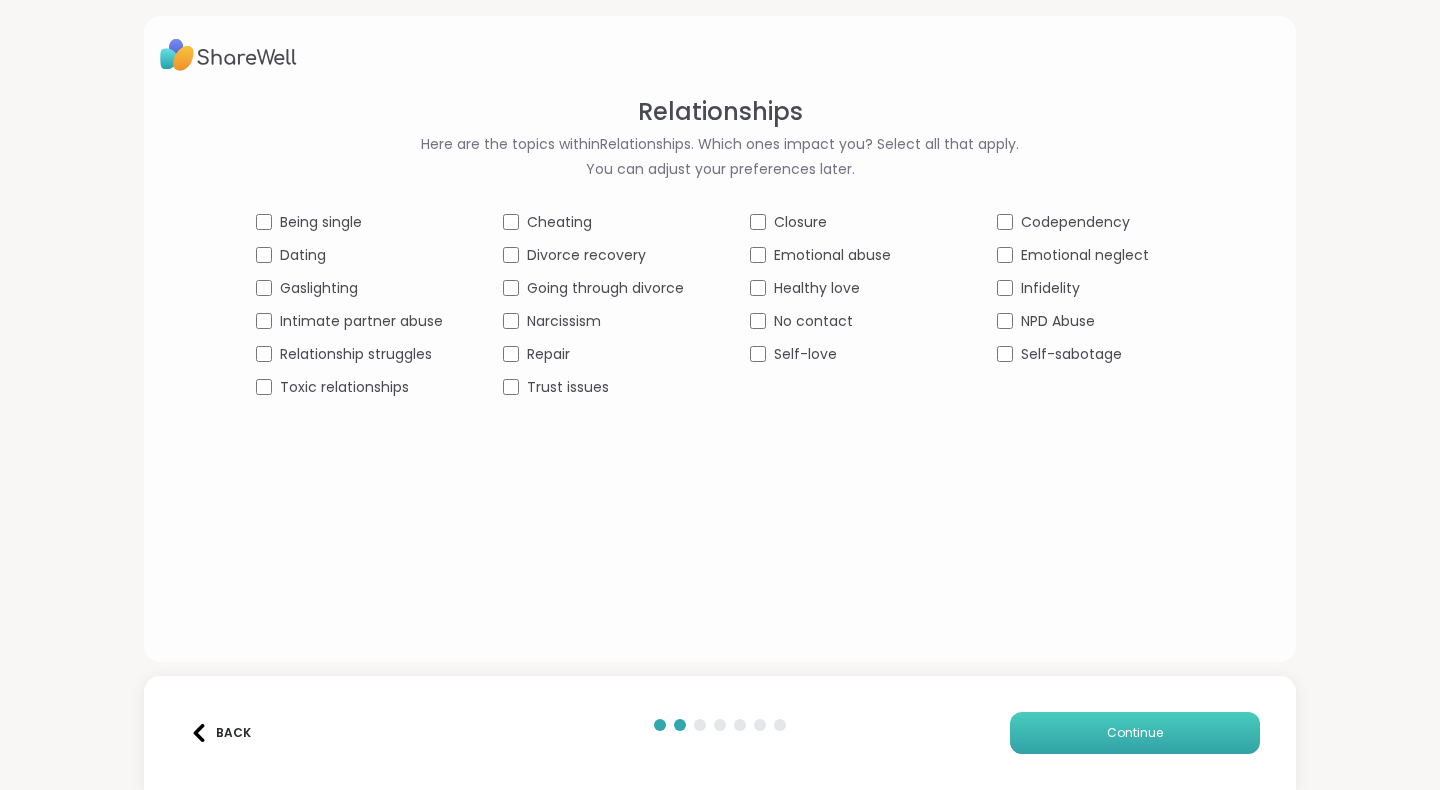 click on "Continue" at bounding box center (1135, 733) 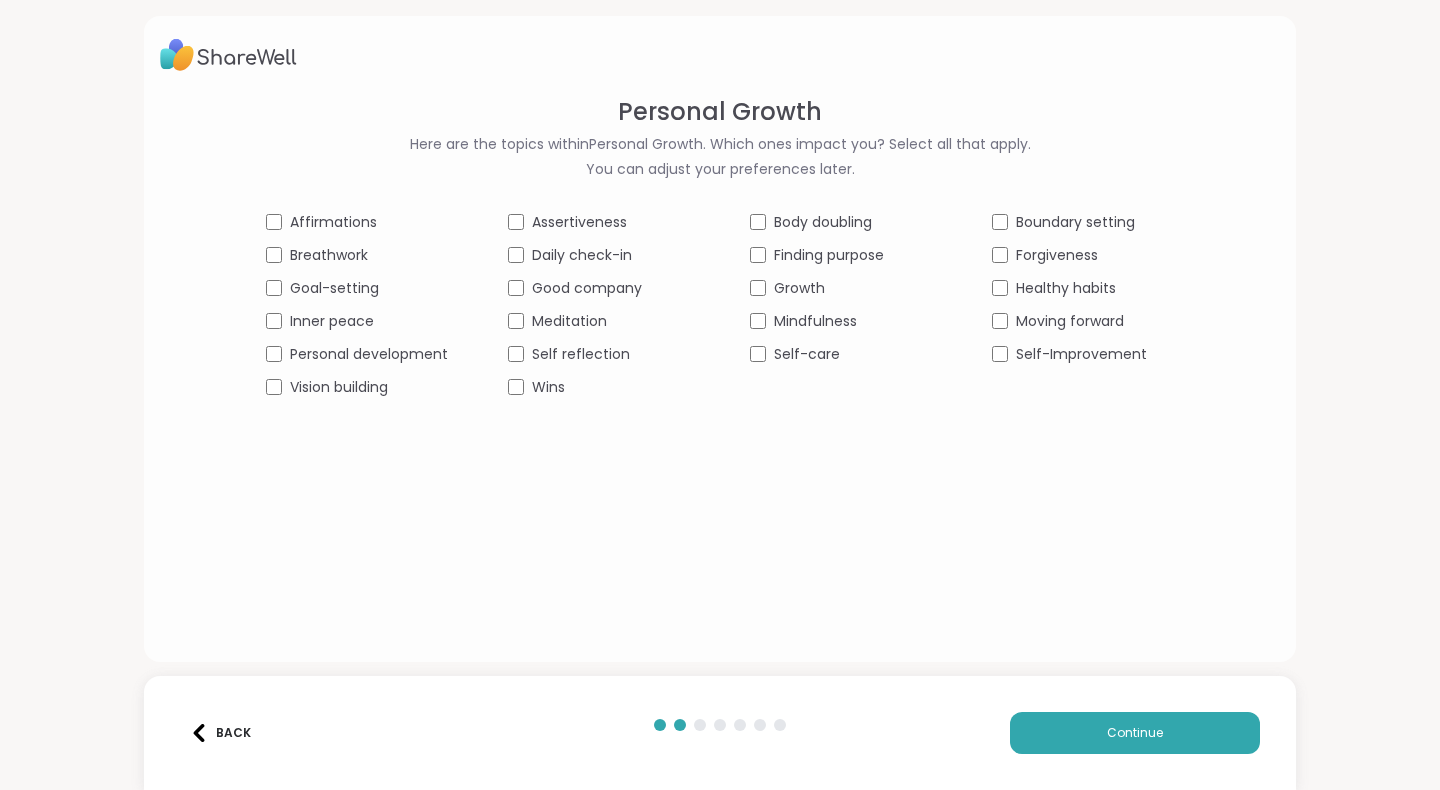 click on "Affirmations" at bounding box center [333, 222] 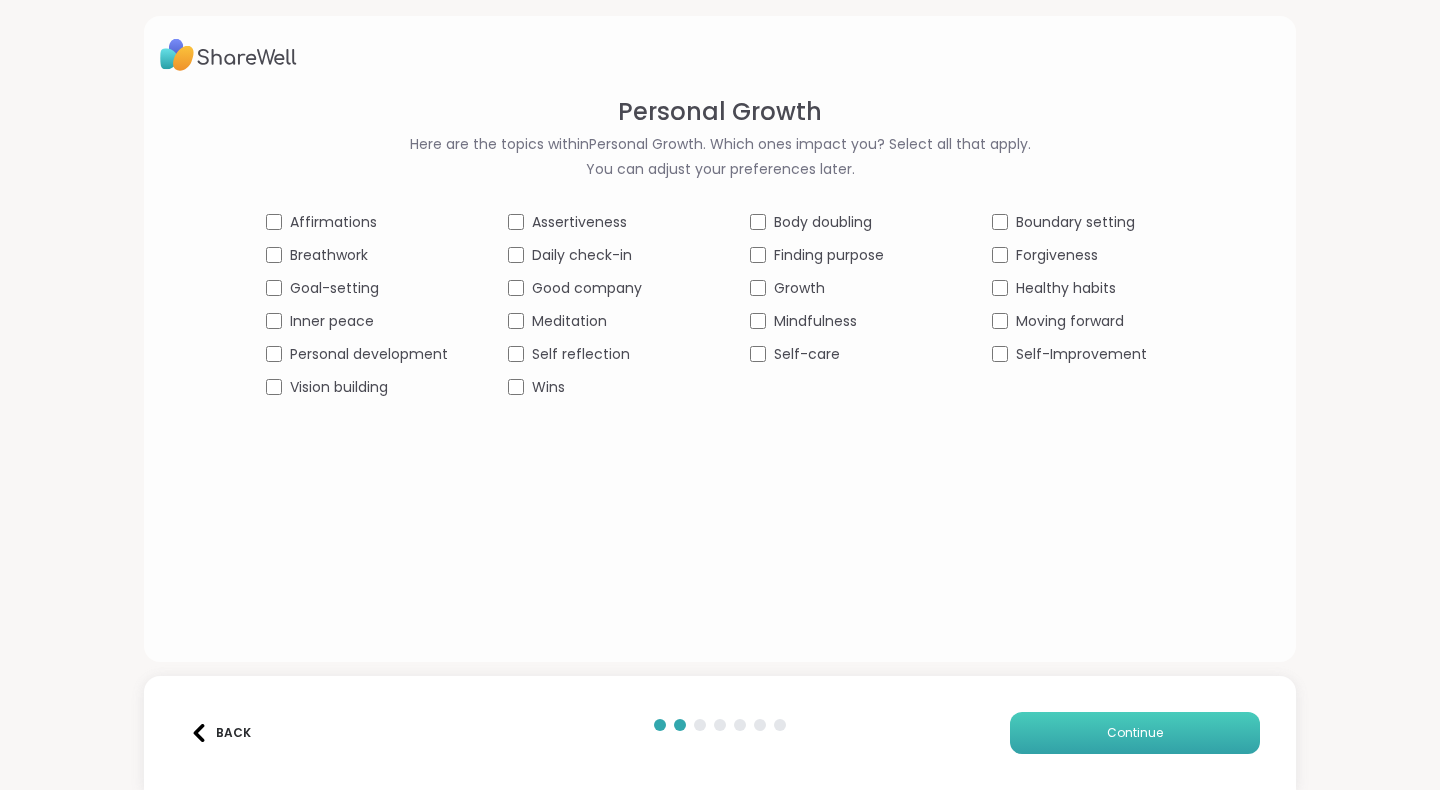 click on "Continue" at bounding box center [1135, 733] 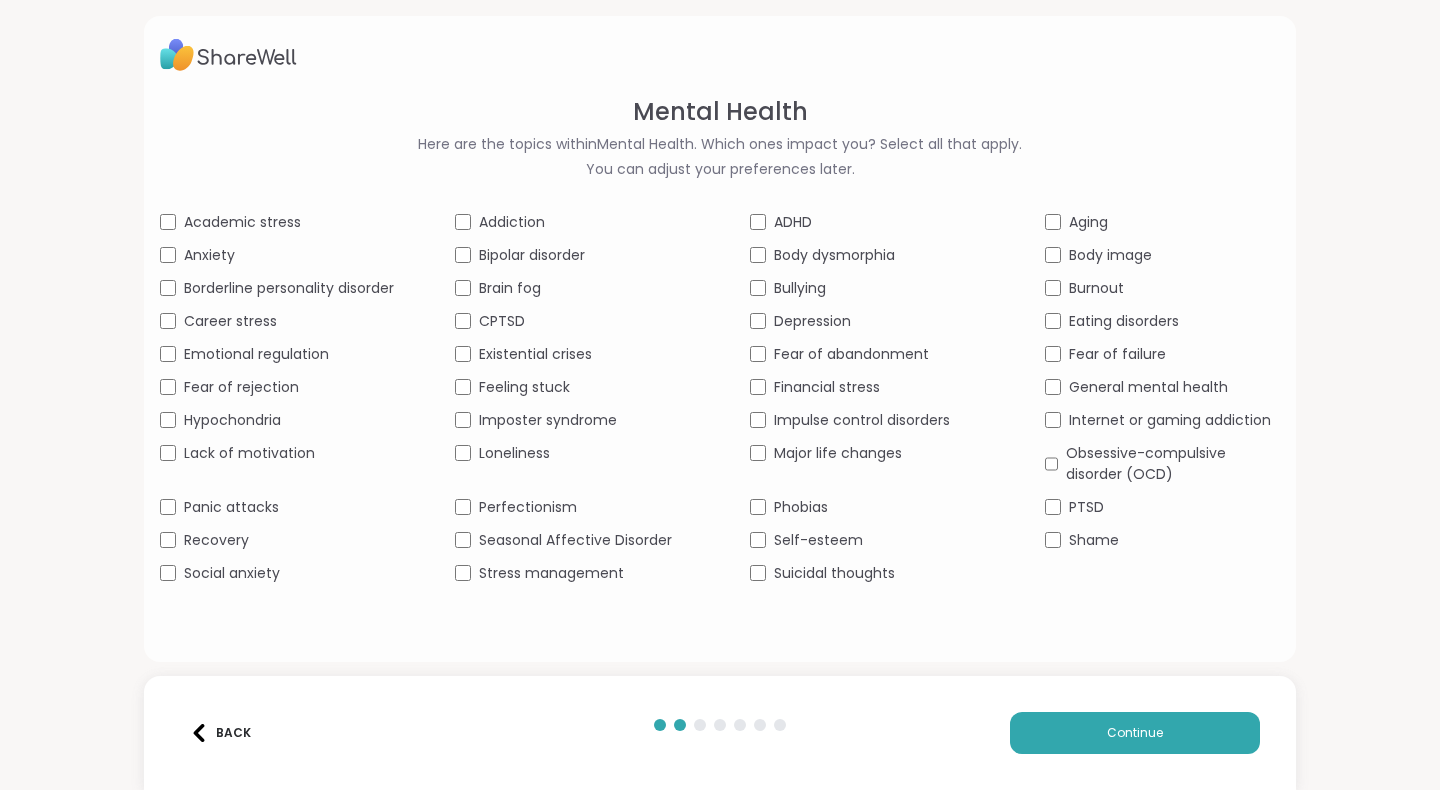 click on "Addiction" at bounding box center [512, 222] 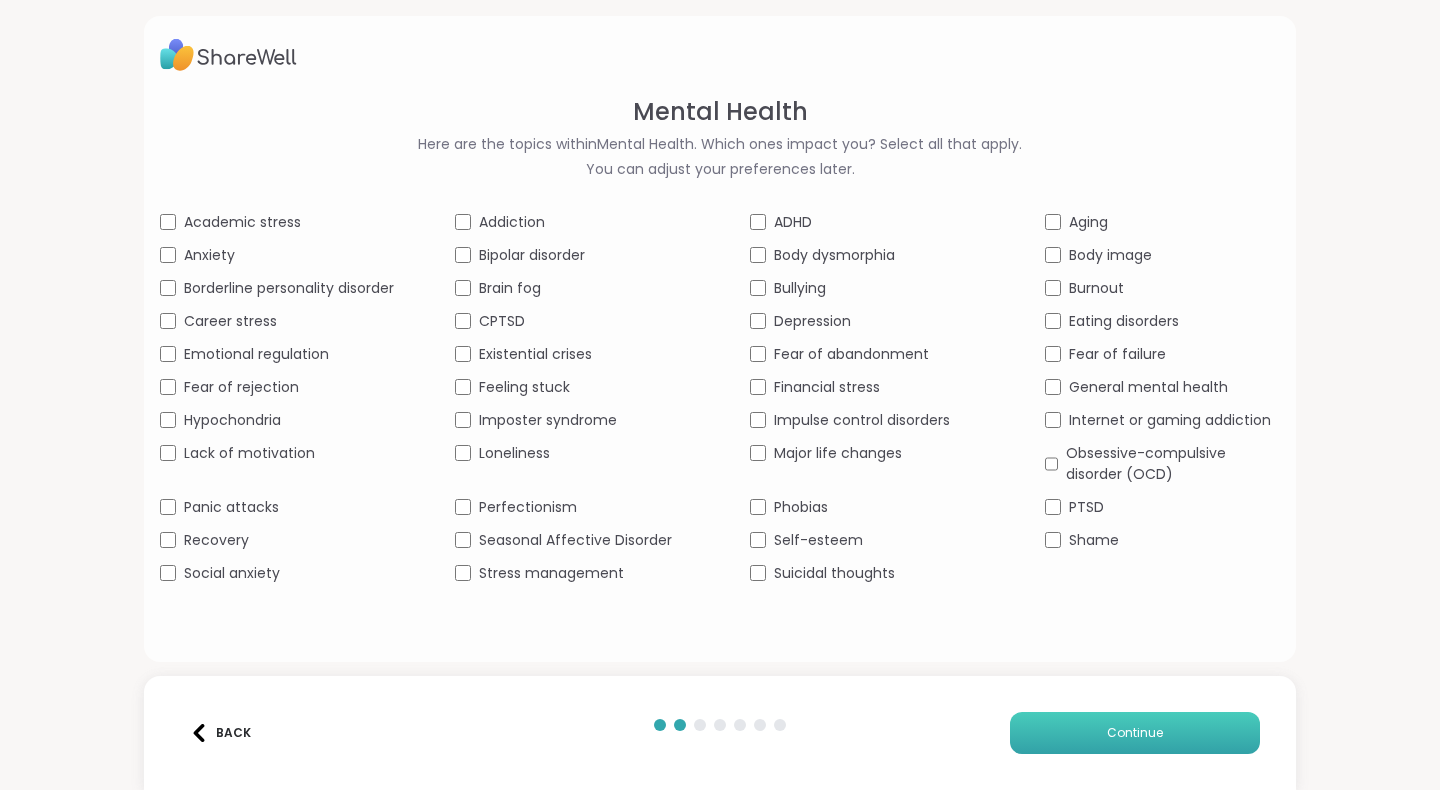 click on "Continue" at bounding box center (1135, 733) 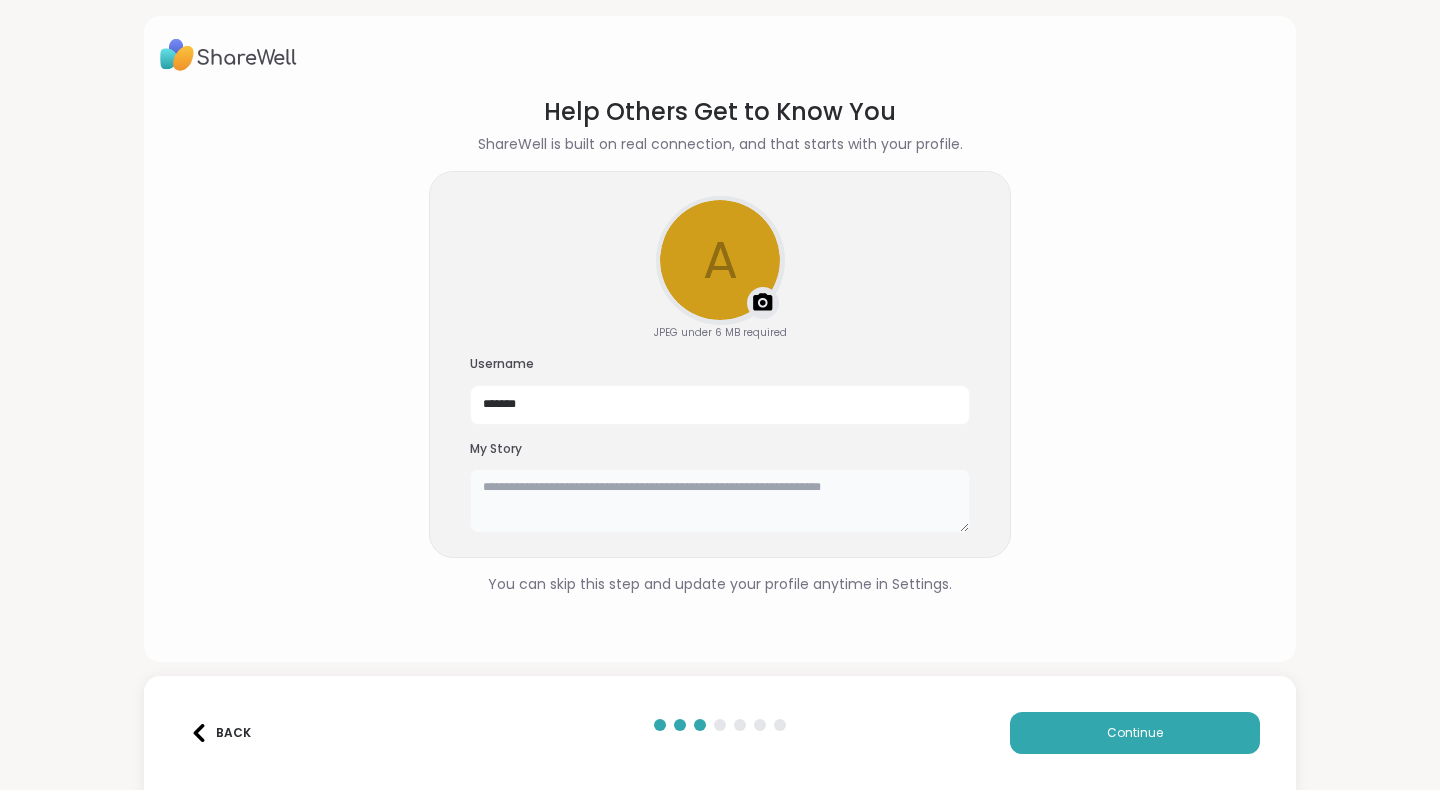 click at bounding box center [720, 501] 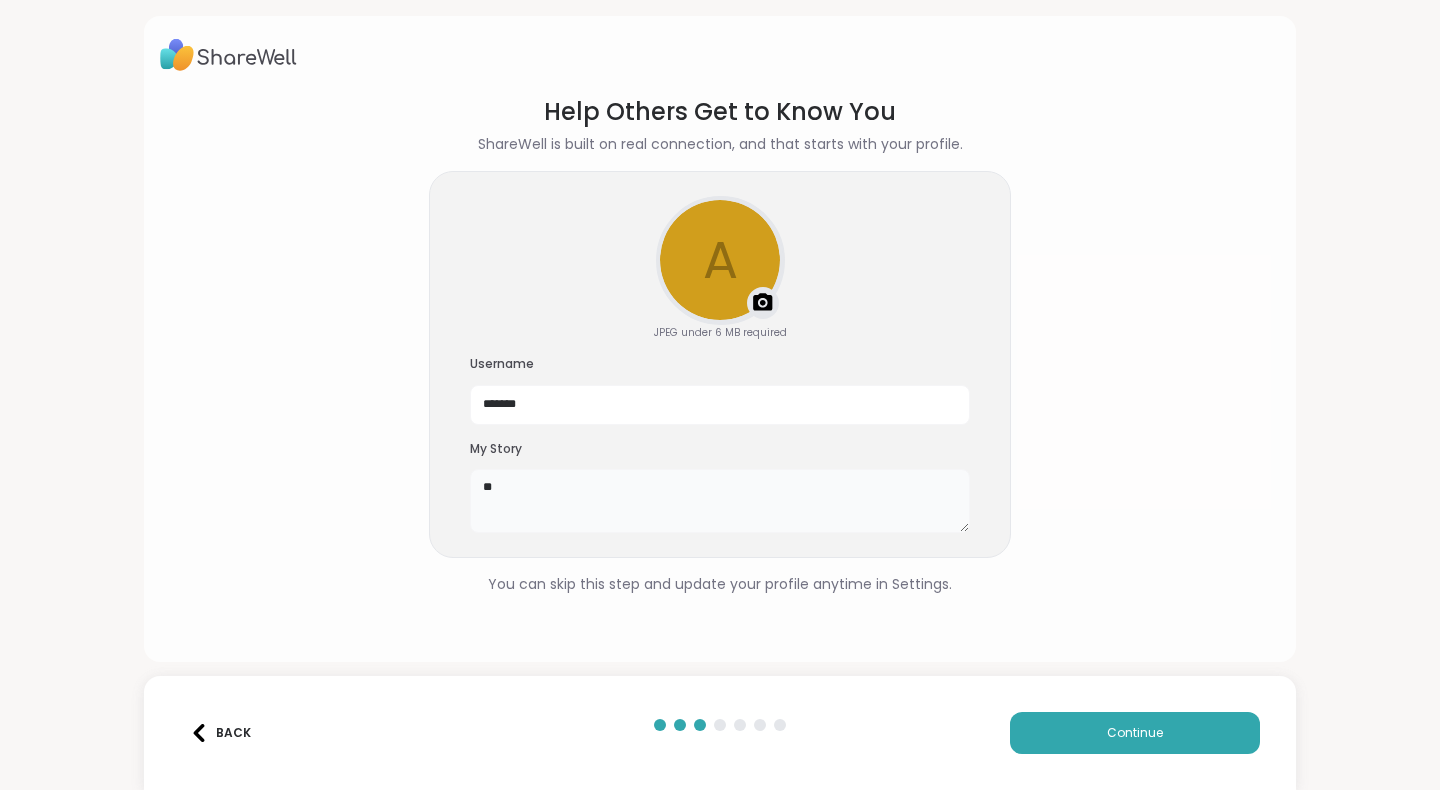 type on "*" 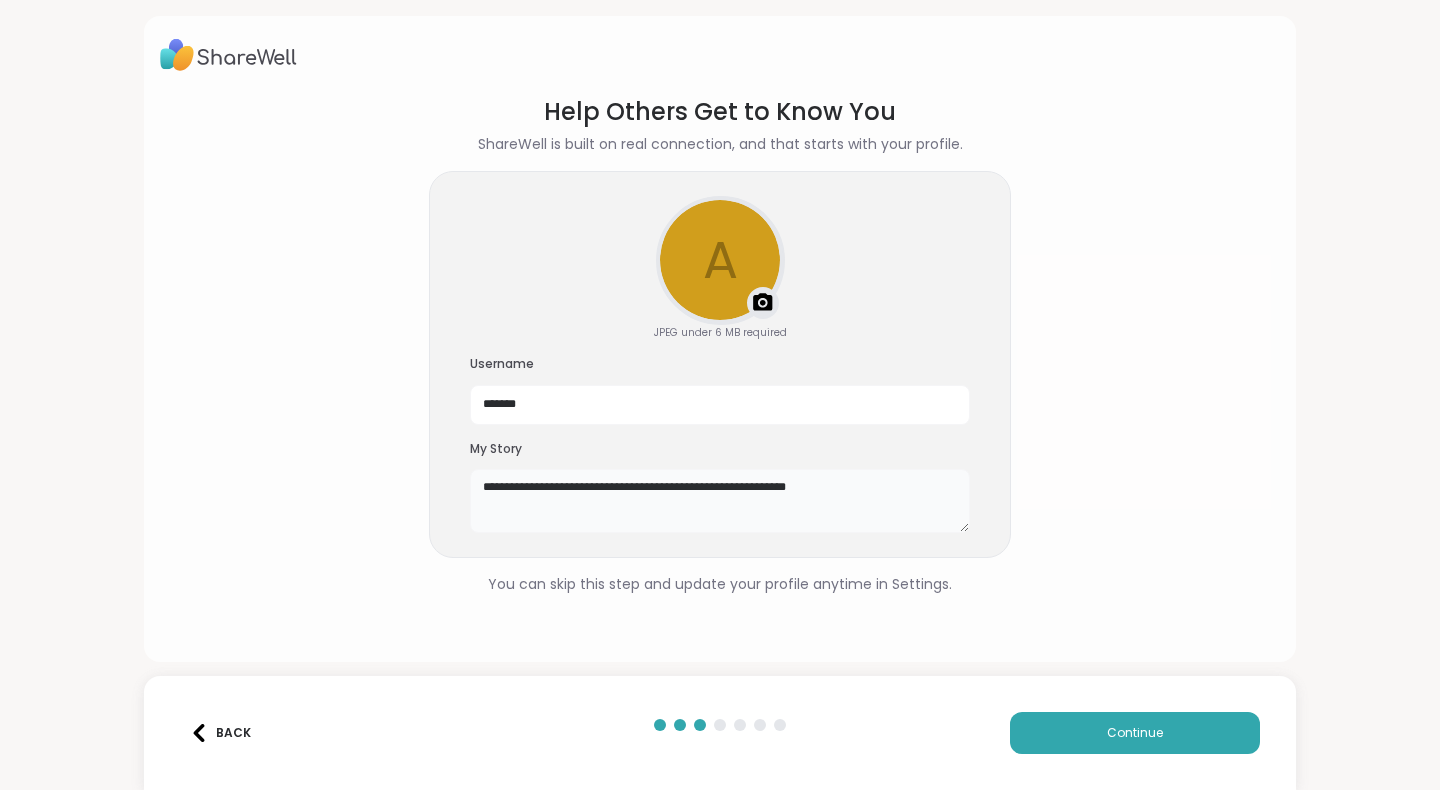 click on "**********" at bounding box center (720, 501) 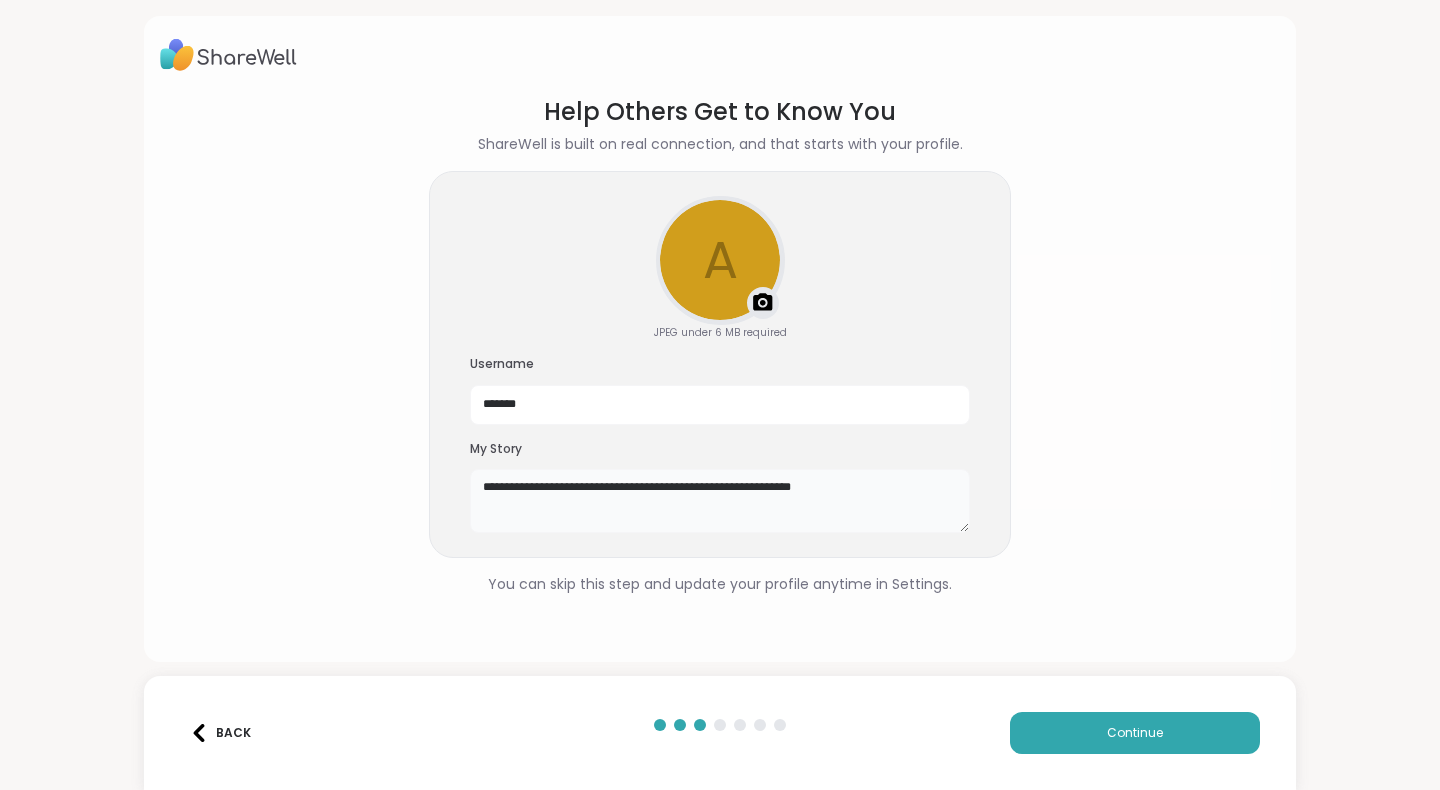 click on "**********" at bounding box center [720, 501] 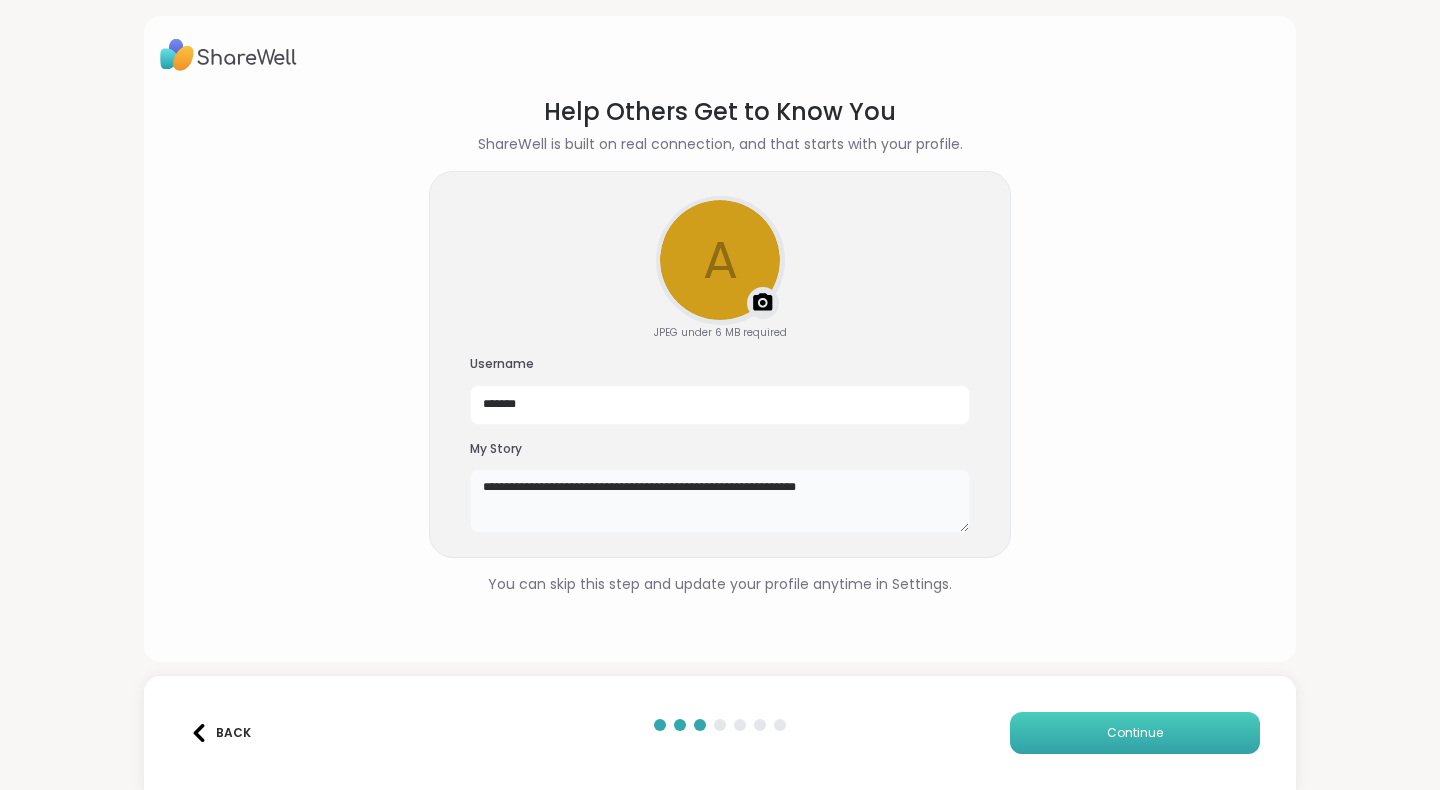 type on "**********" 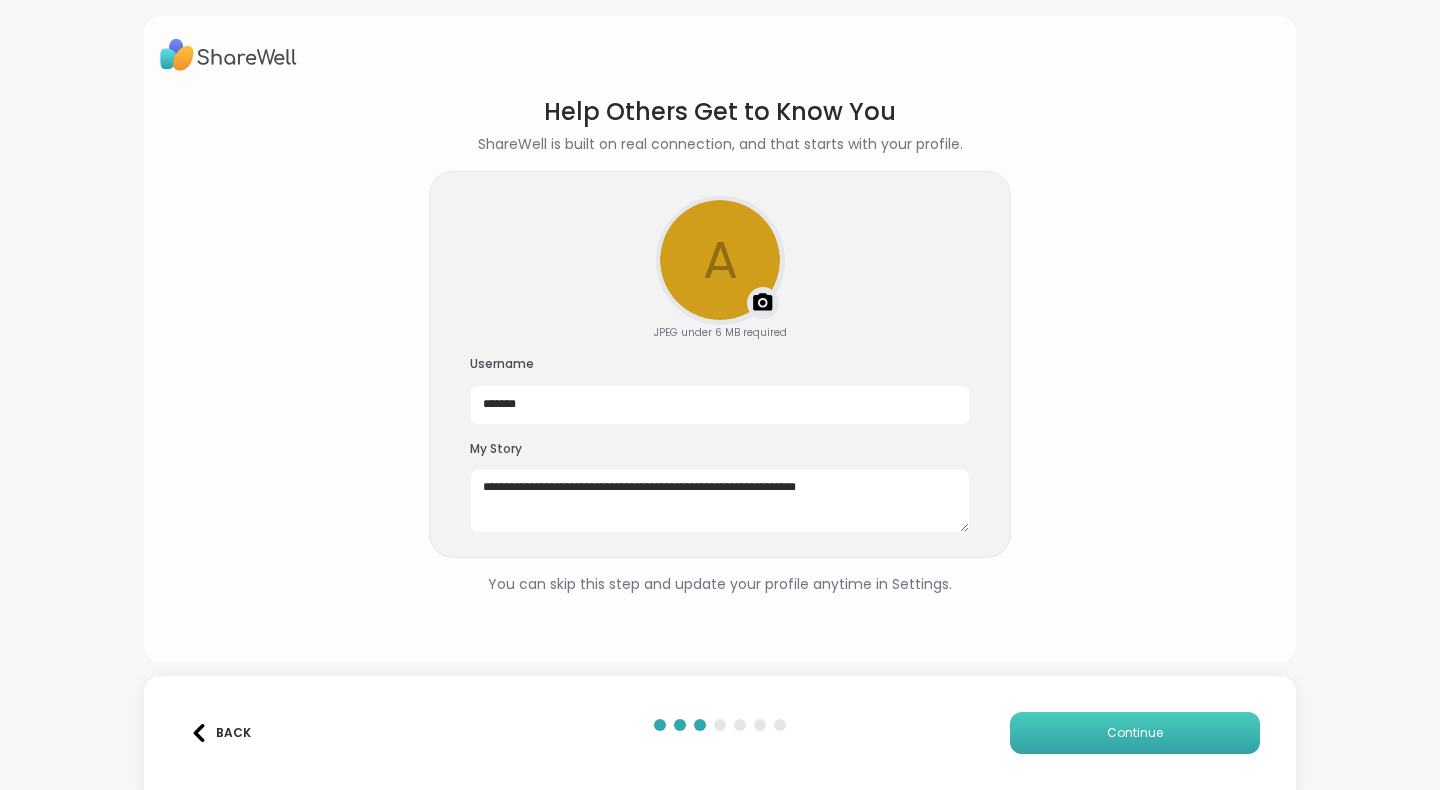 click on "Continue" at bounding box center (1135, 733) 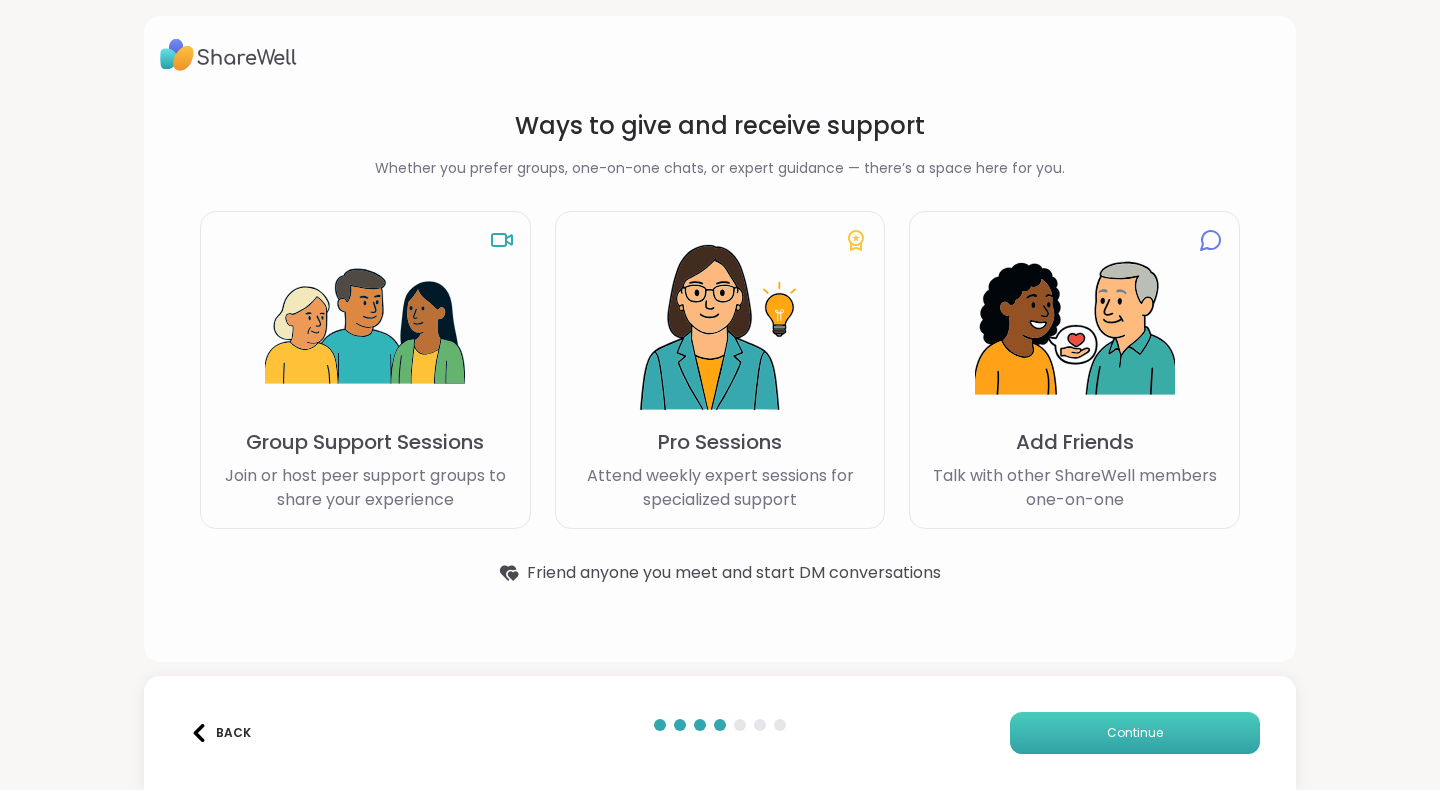click on "Continue" at bounding box center [1135, 733] 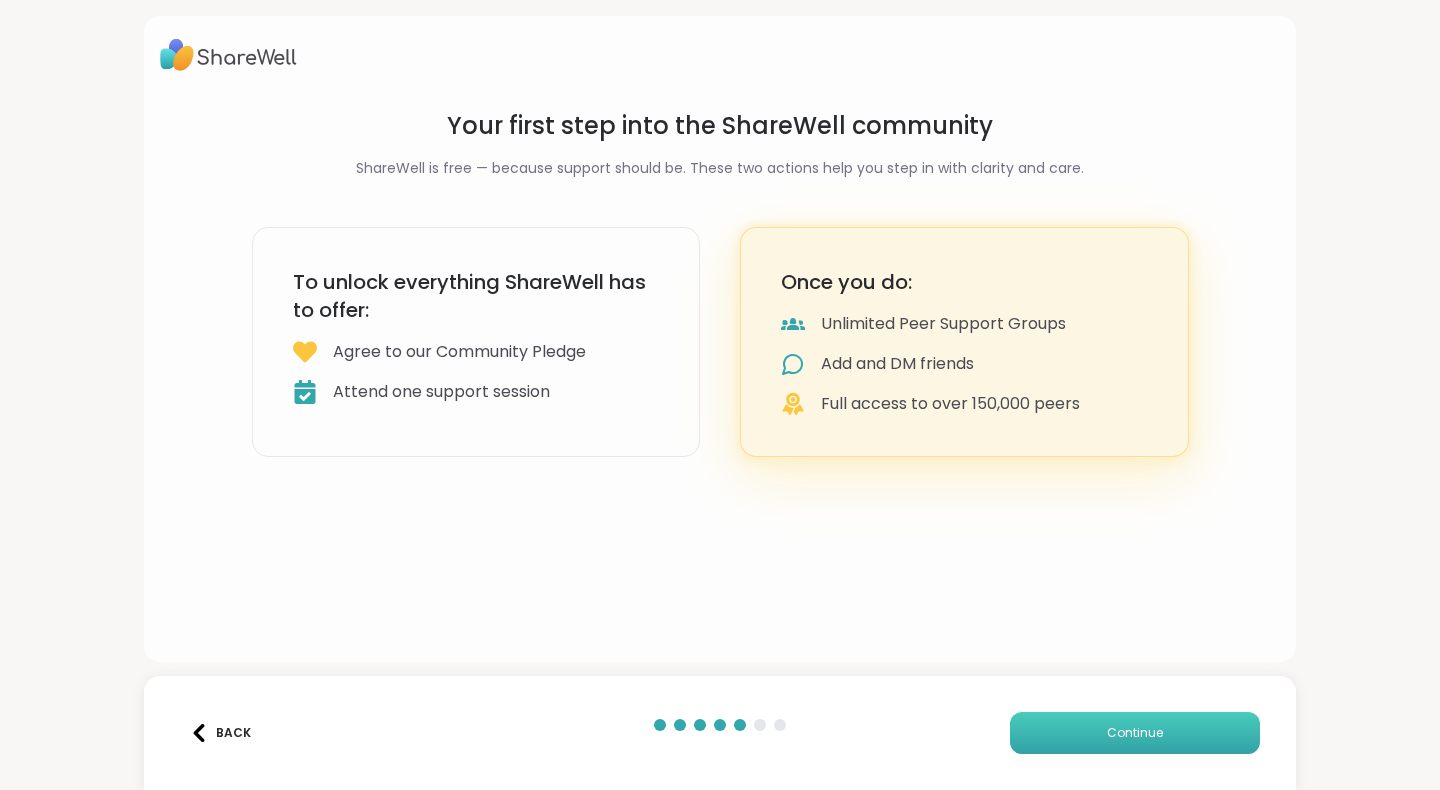 click on "Continue" at bounding box center (1135, 733) 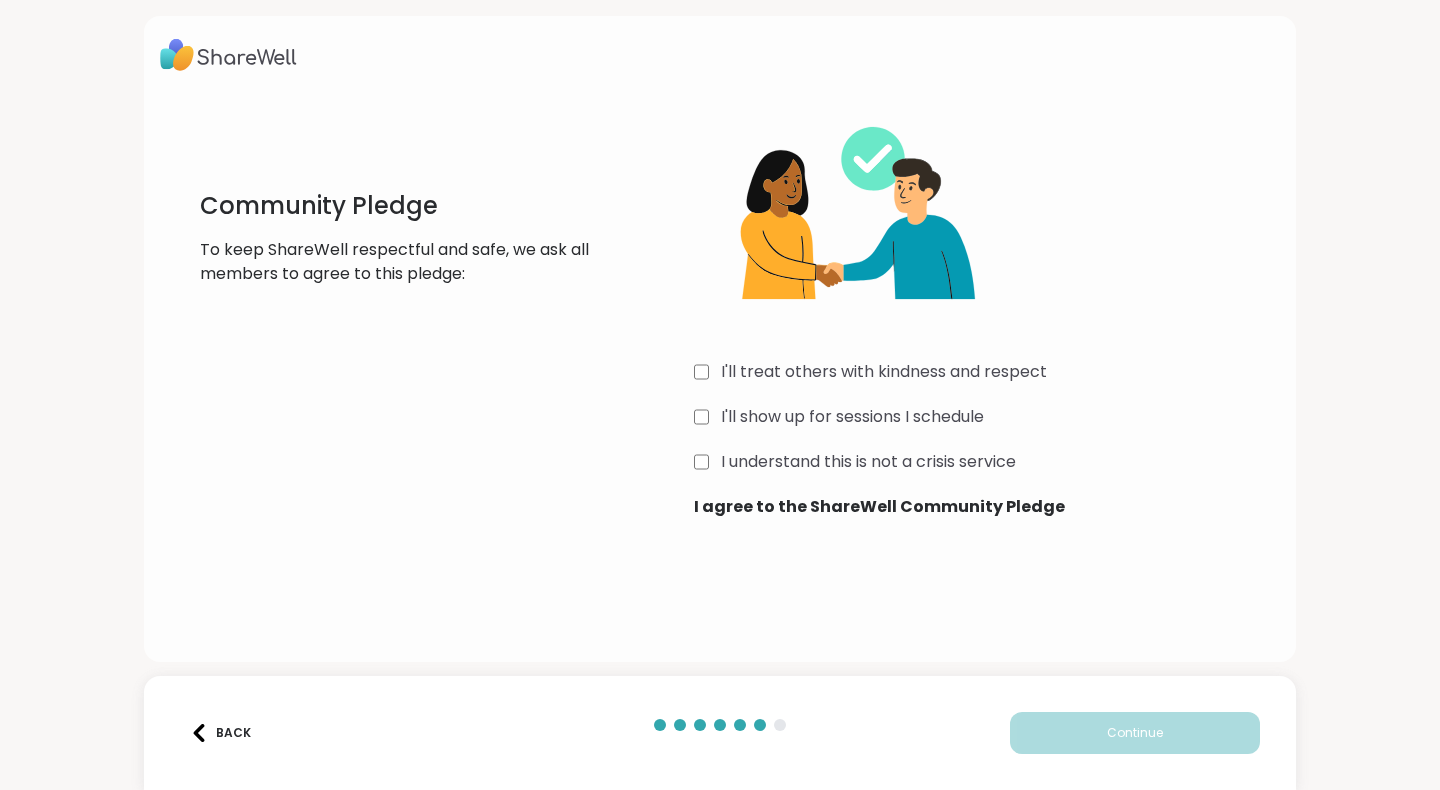 click on "Back" at bounding box center (413, 733) 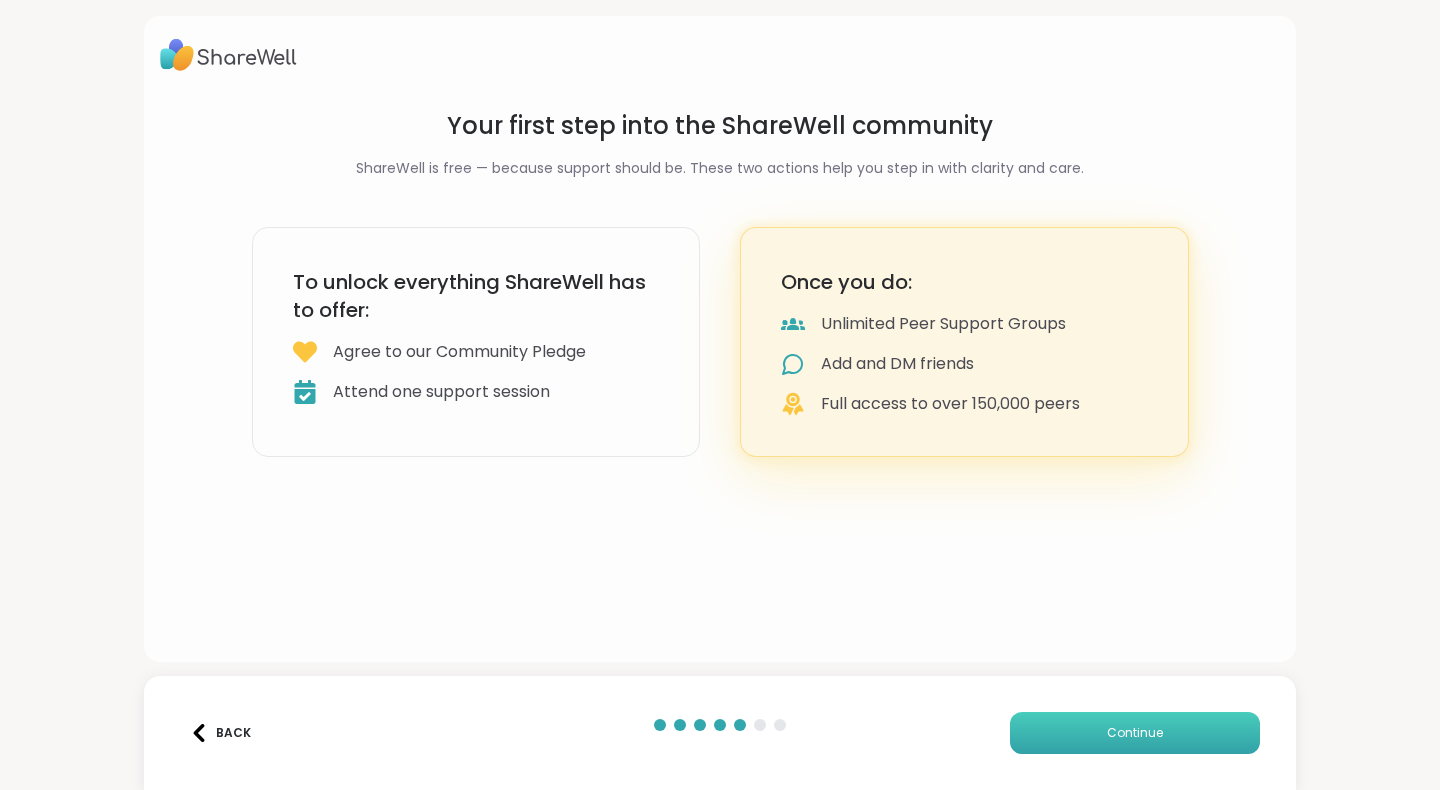 click on "Continue" at bounding box center (1135, 733) 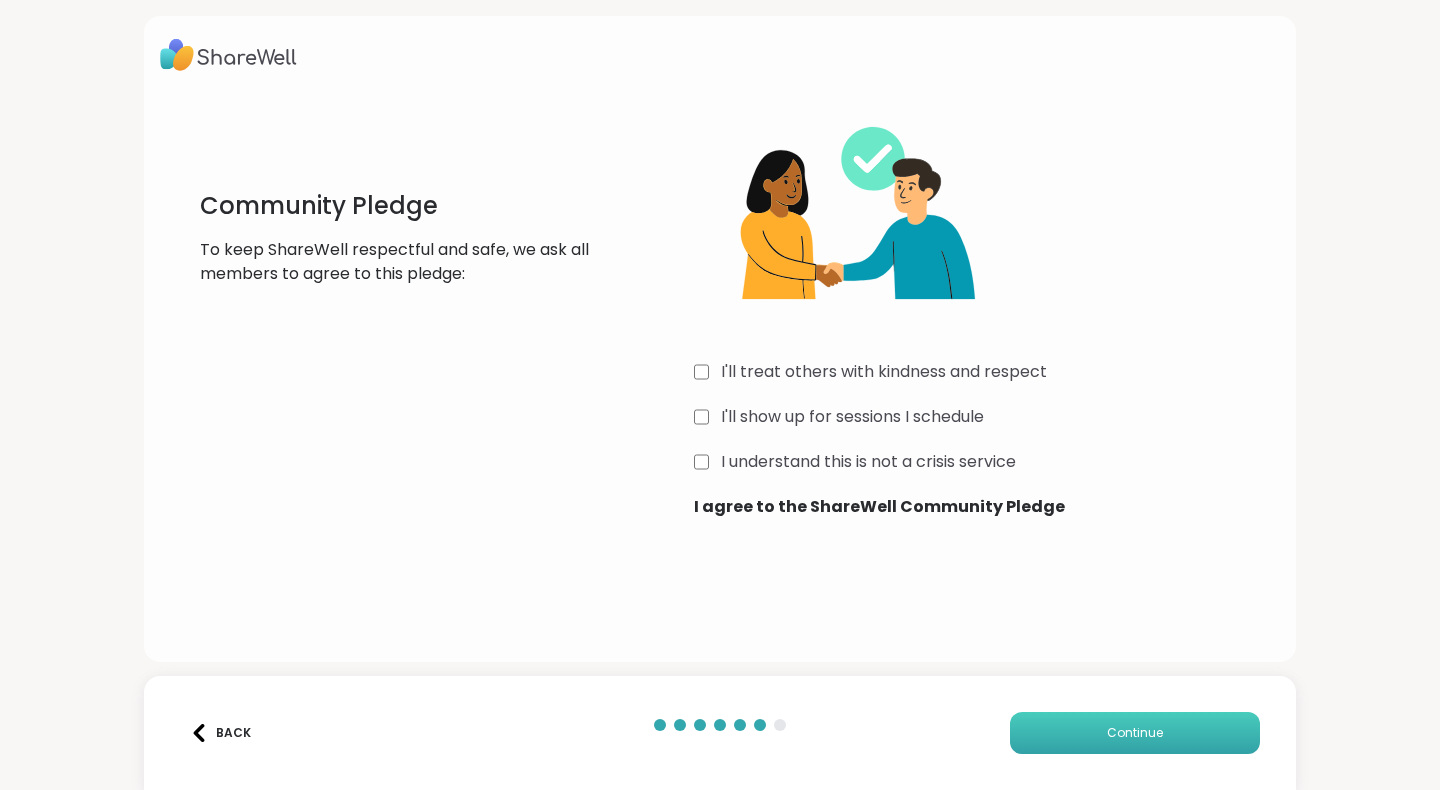 click on "Continue" at bounding box center [1135, 733] 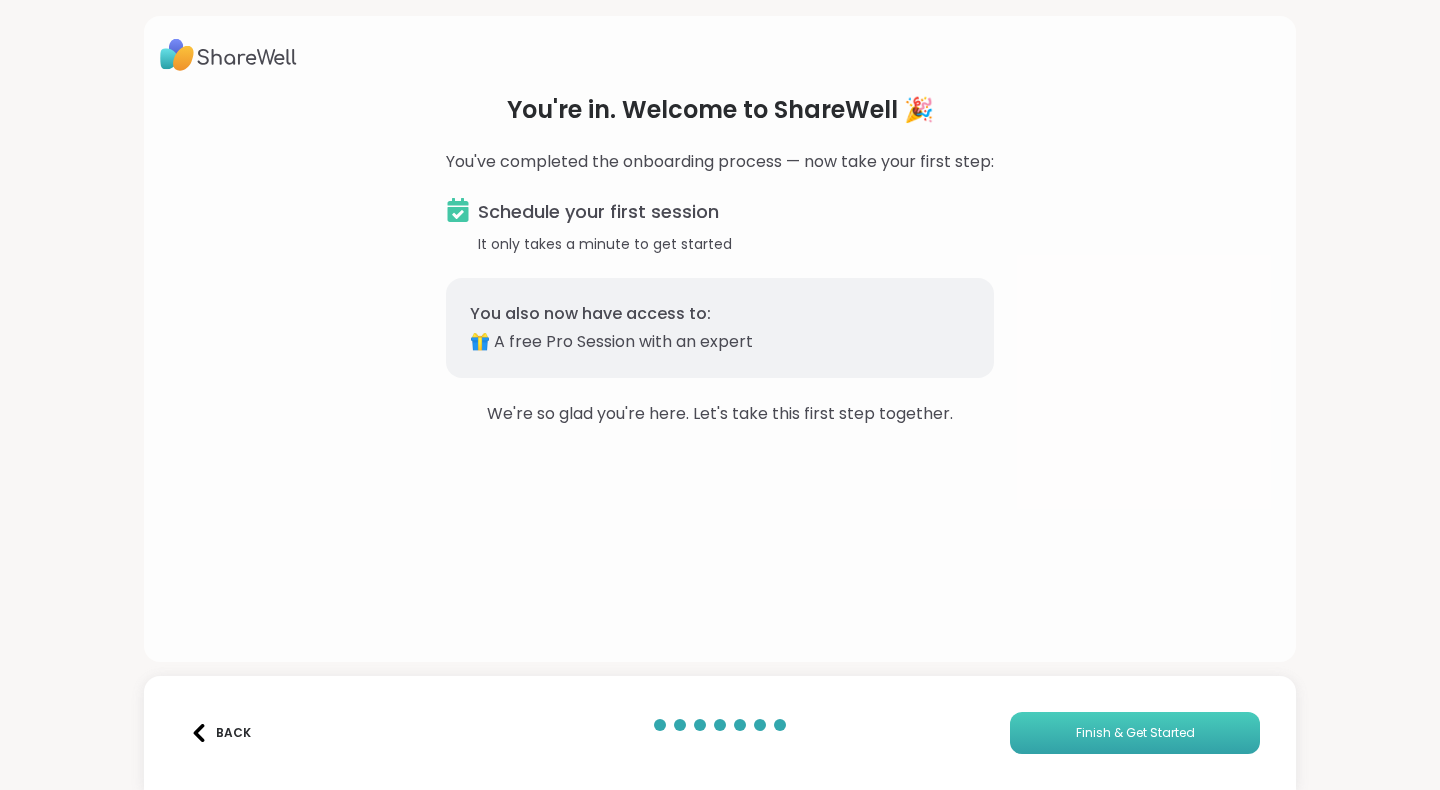 click on "Finish & Get Started" at bounding box center [1135, 733] 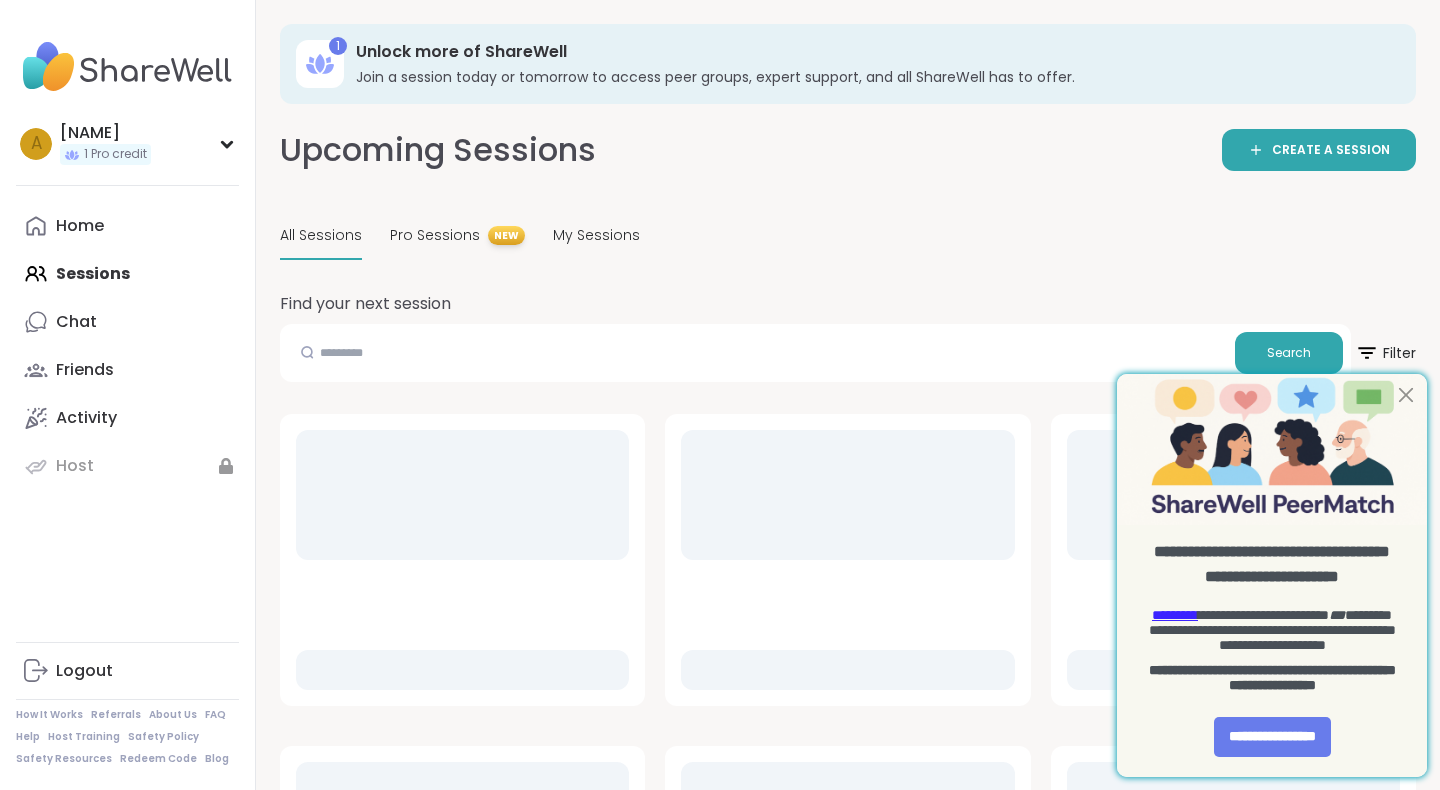 scroll, scrollTop: 0, scrollLeft: 0, axis: both 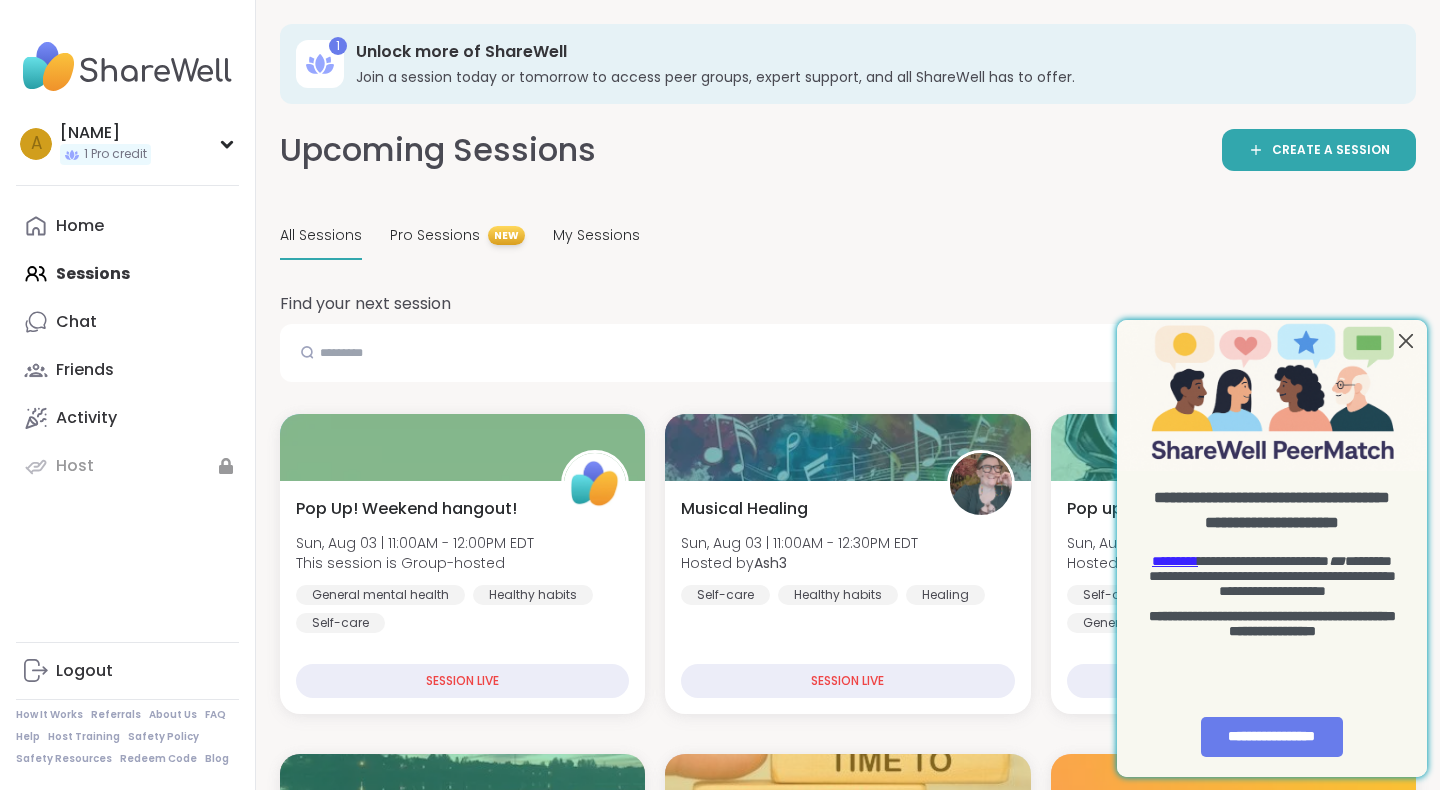 click at bounding box center (1406, 340) 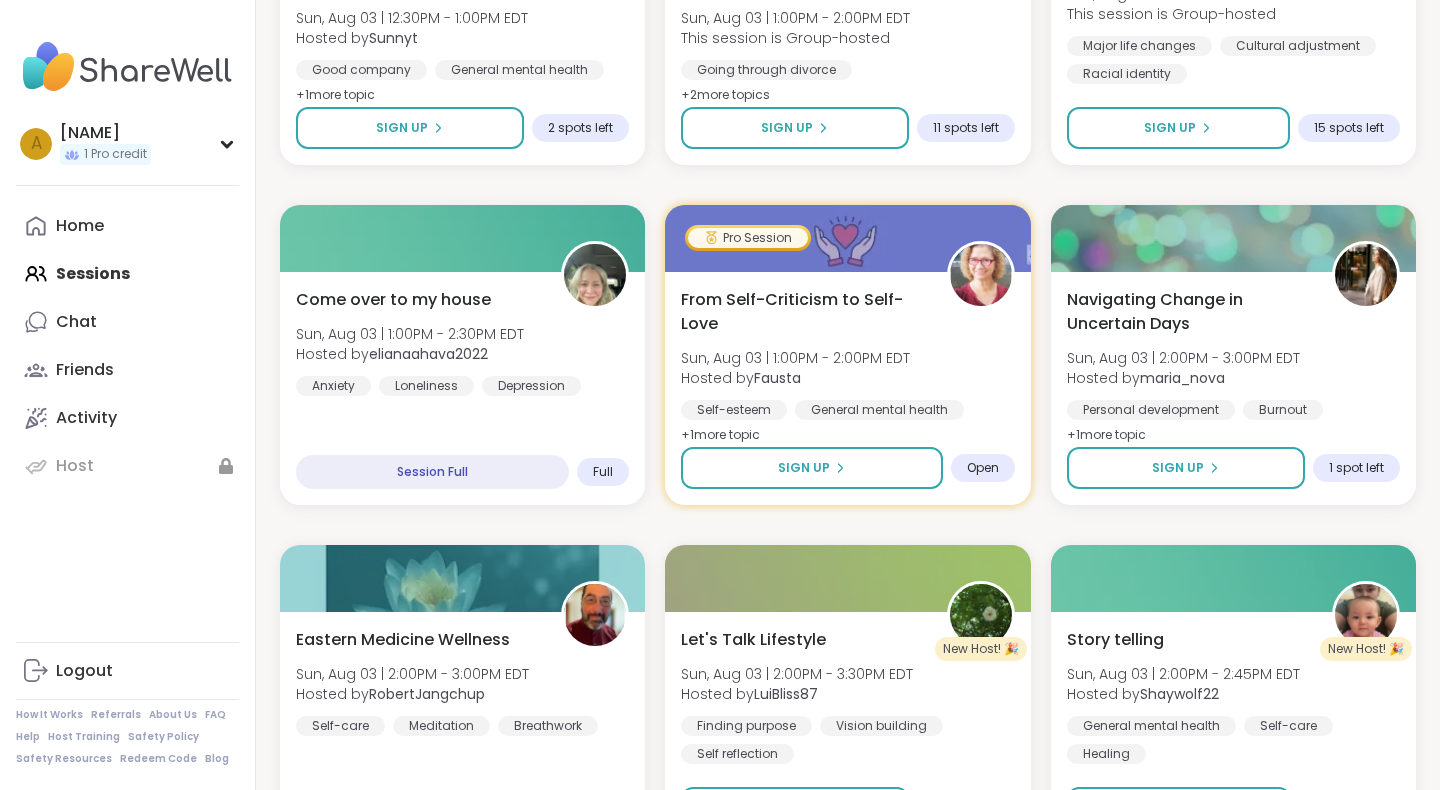 scroll, scrollTop: 877, scrollLeft: 0, axis: vertical 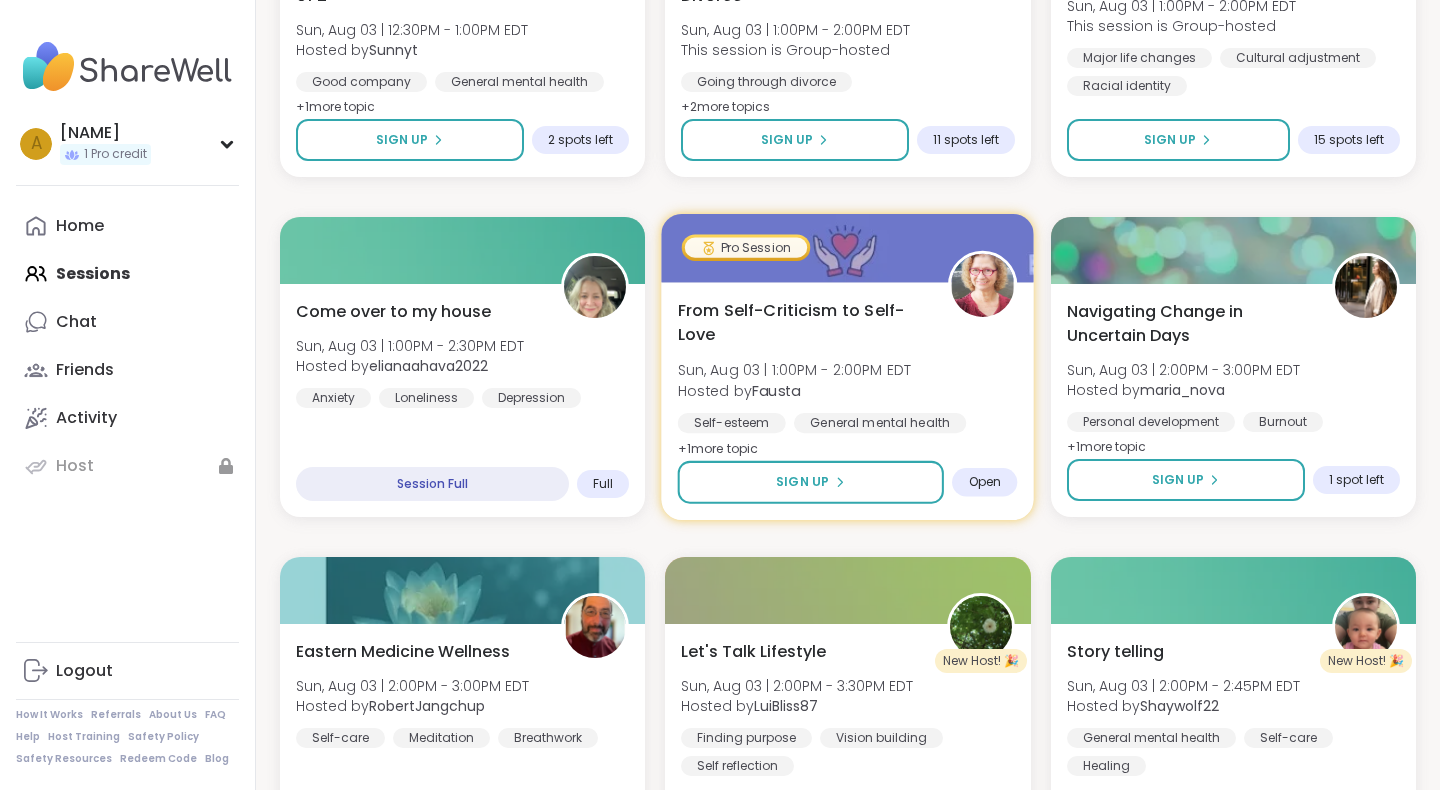 click on "Open" at bounding box center (985, 482) 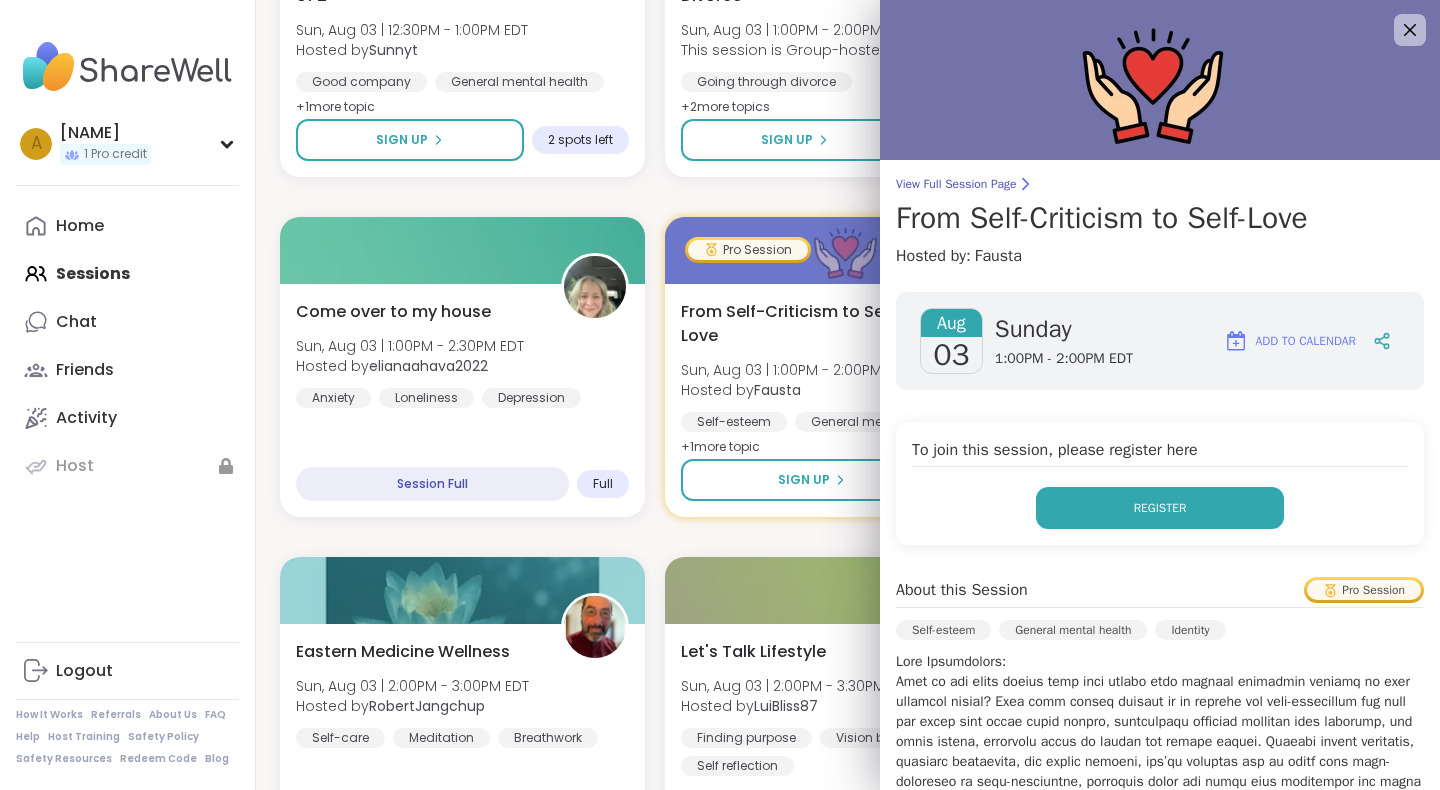 click on "Register" at bounding box center [1160, 508] 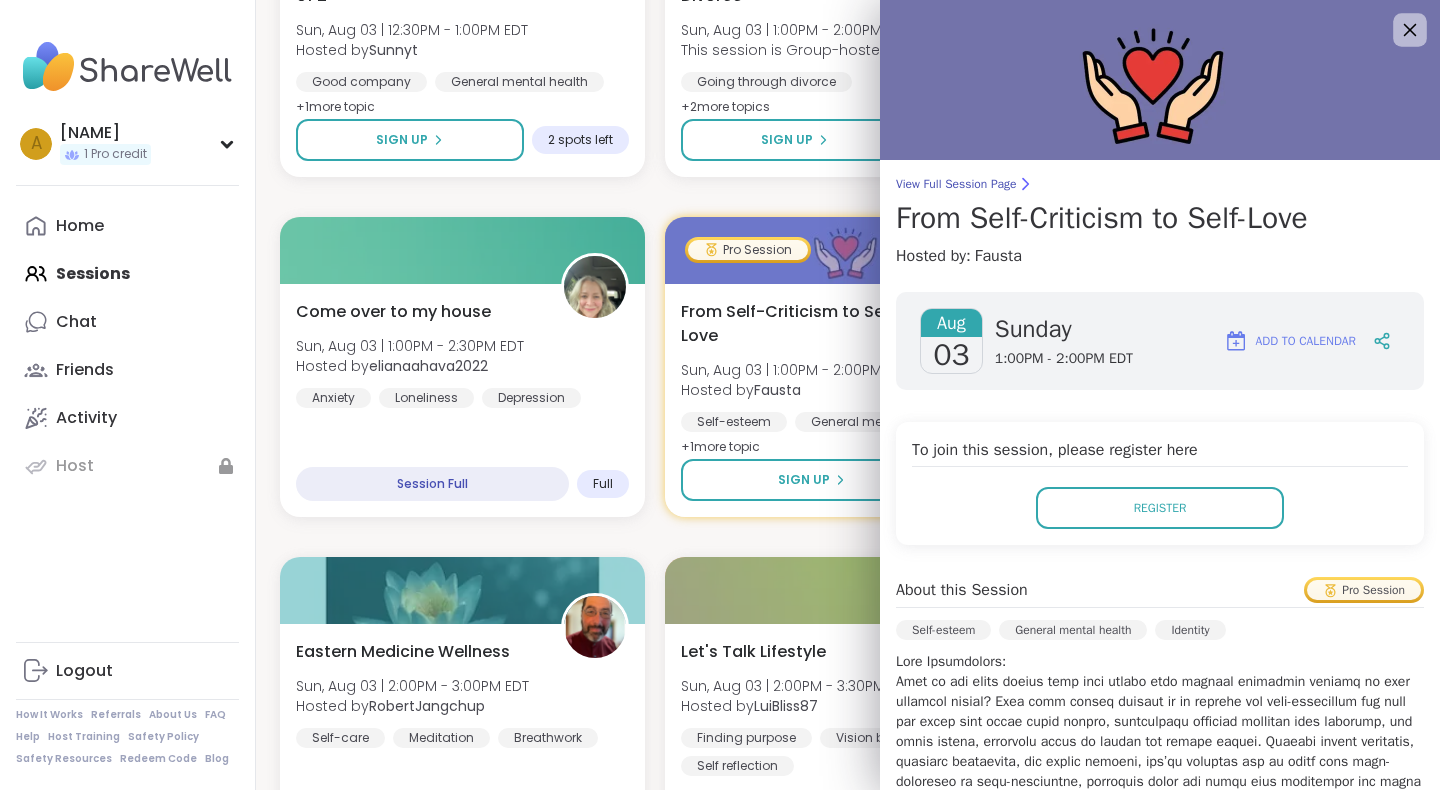 click 